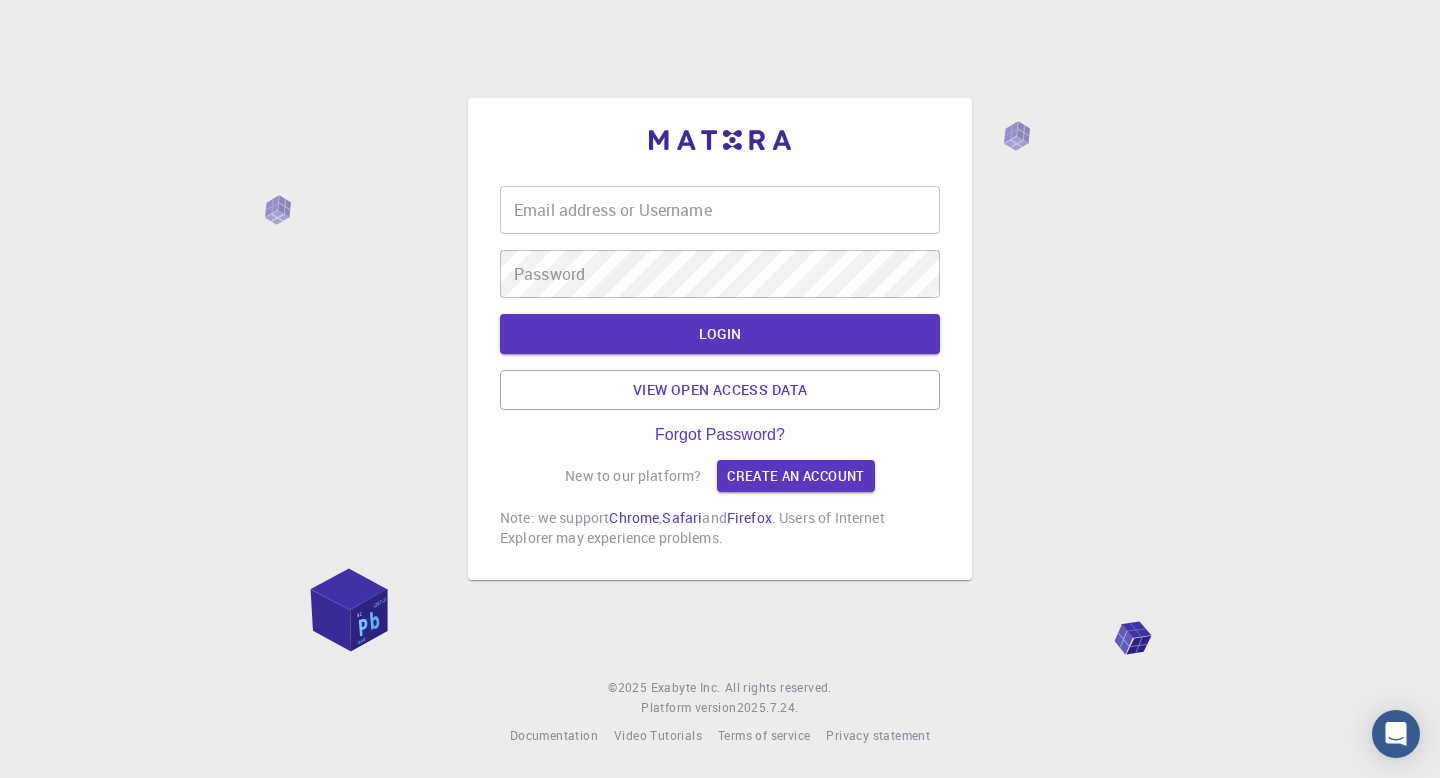 scroll, scrollTop: 0, scrollLeft: 0, axis: both 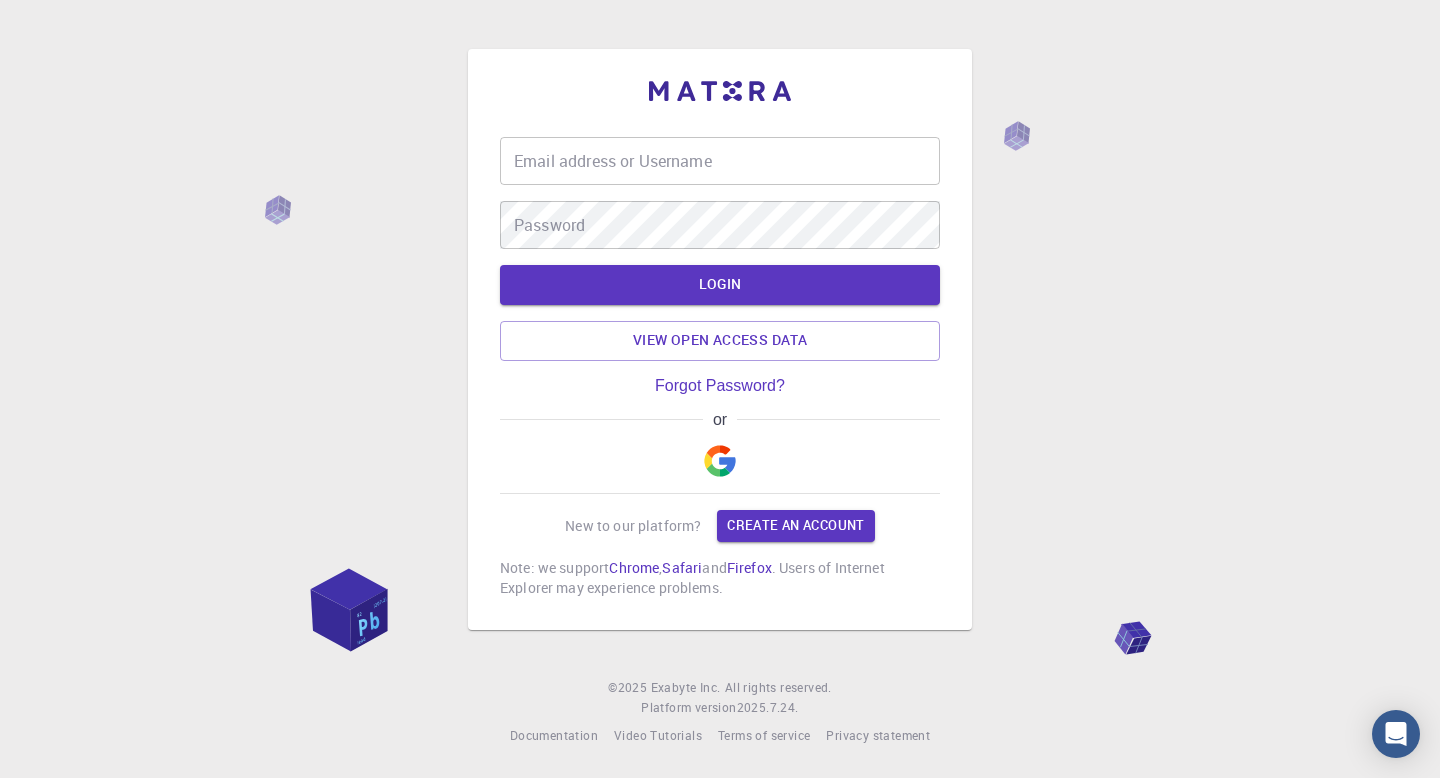 click at bounding box center [720, 461] 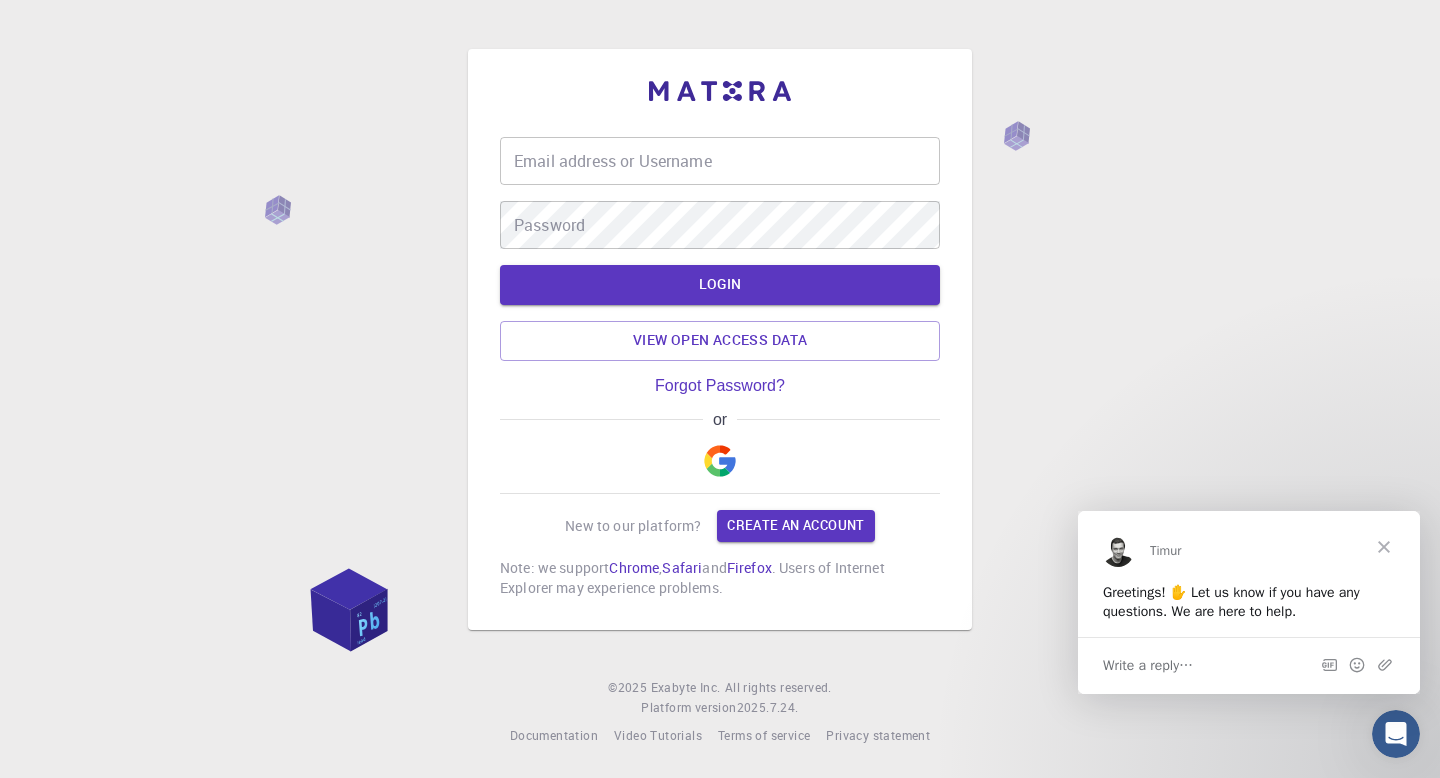 scroll, scrollTop: 0, scrollLeft: 0, axis: both 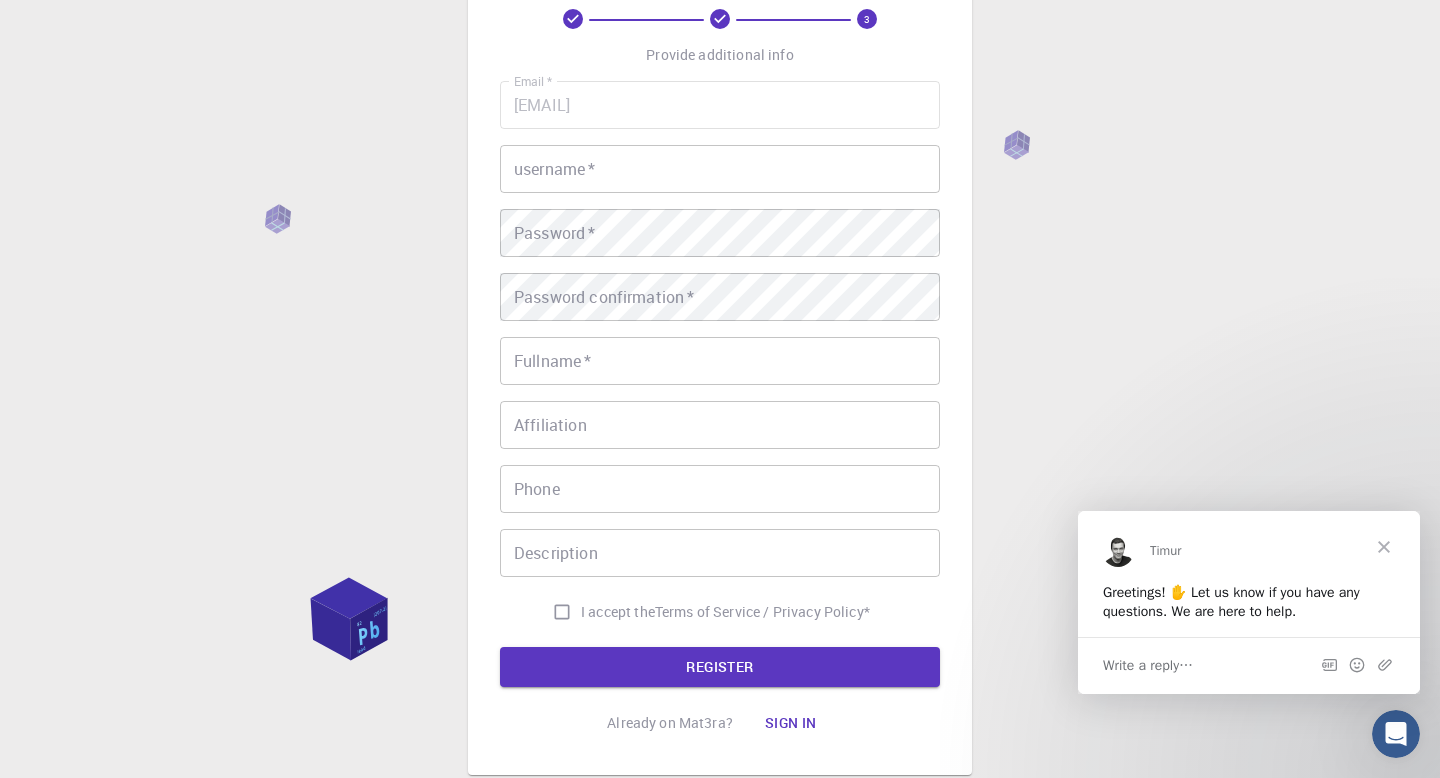 click on "username   *" at bounding box center (720, 169) 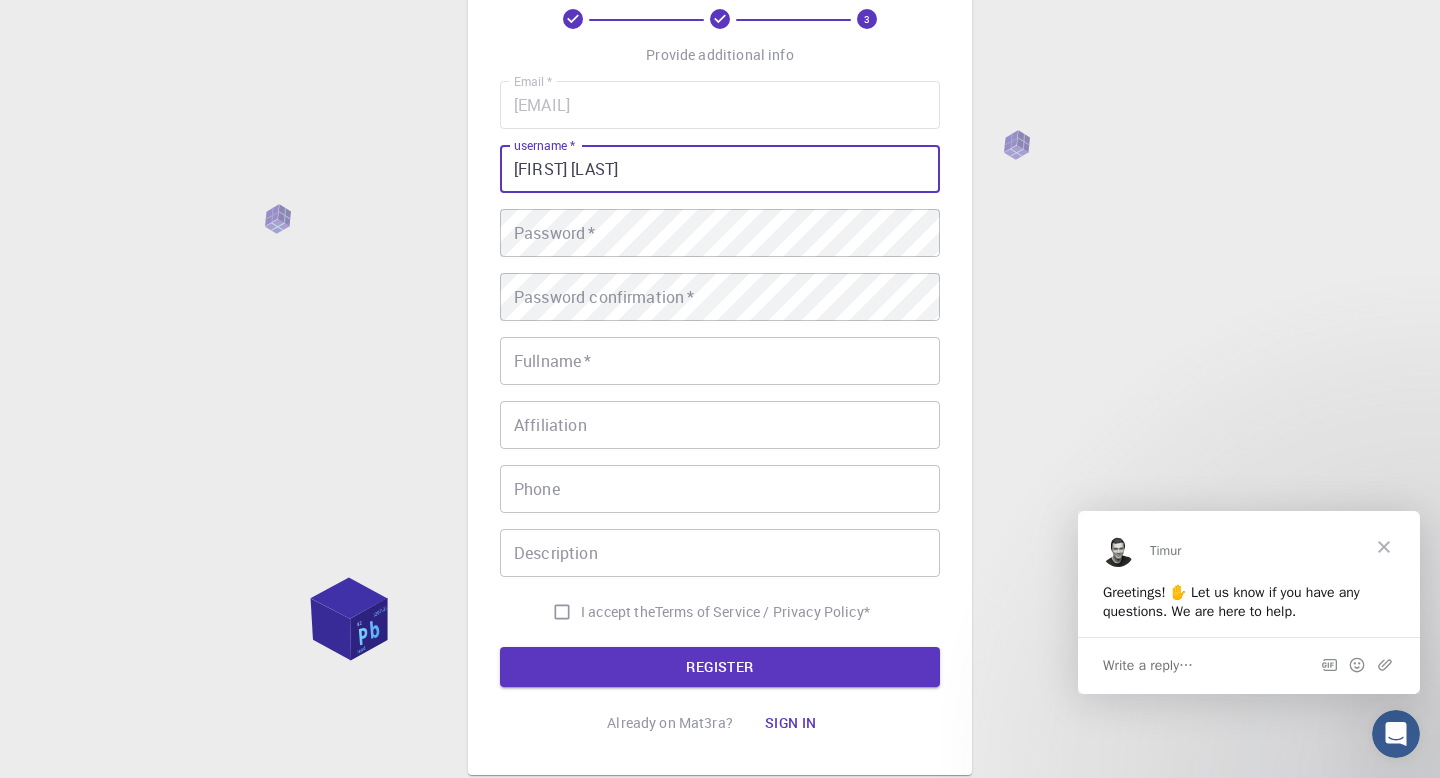 type on "[FIRST] [LAST]" 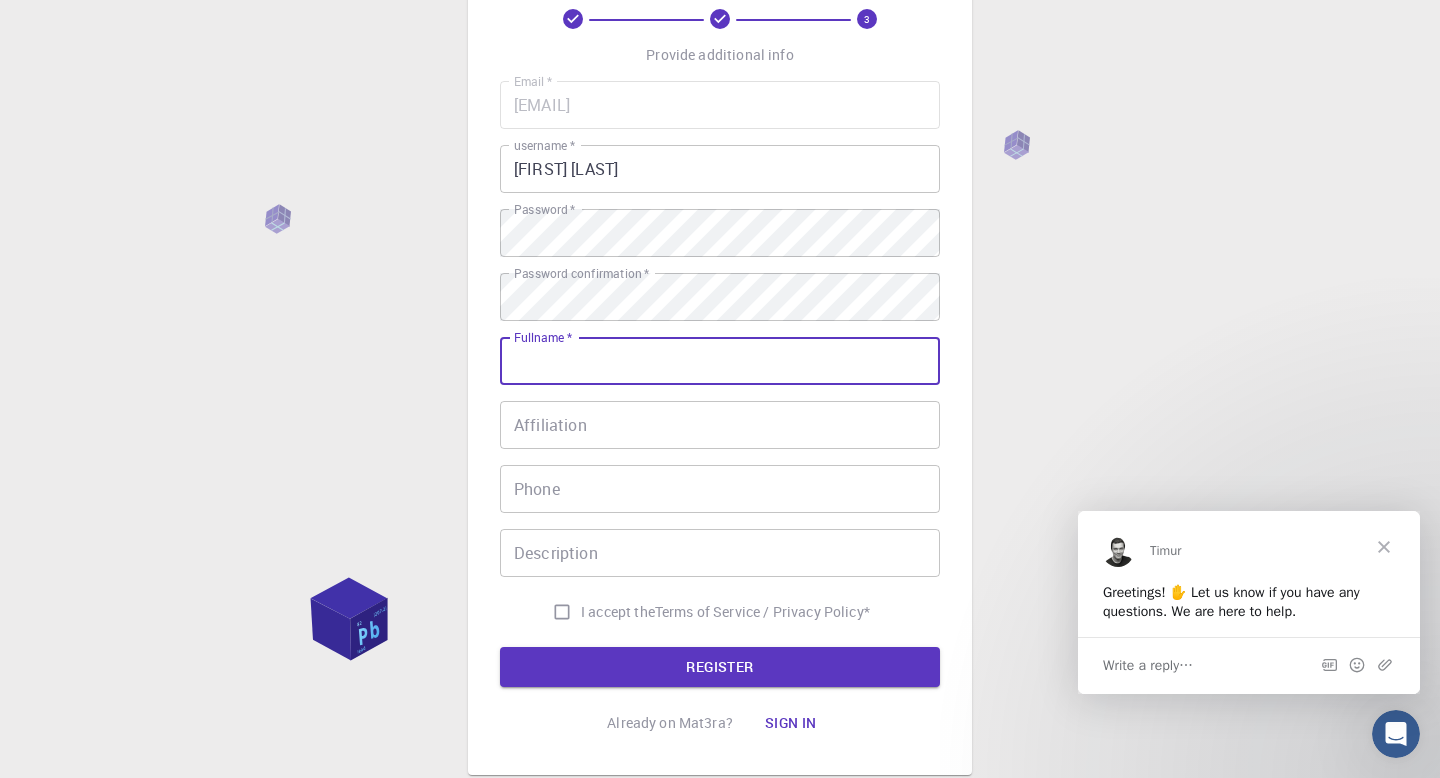 click on "Fullname   *" at bounding box center (720, 361) 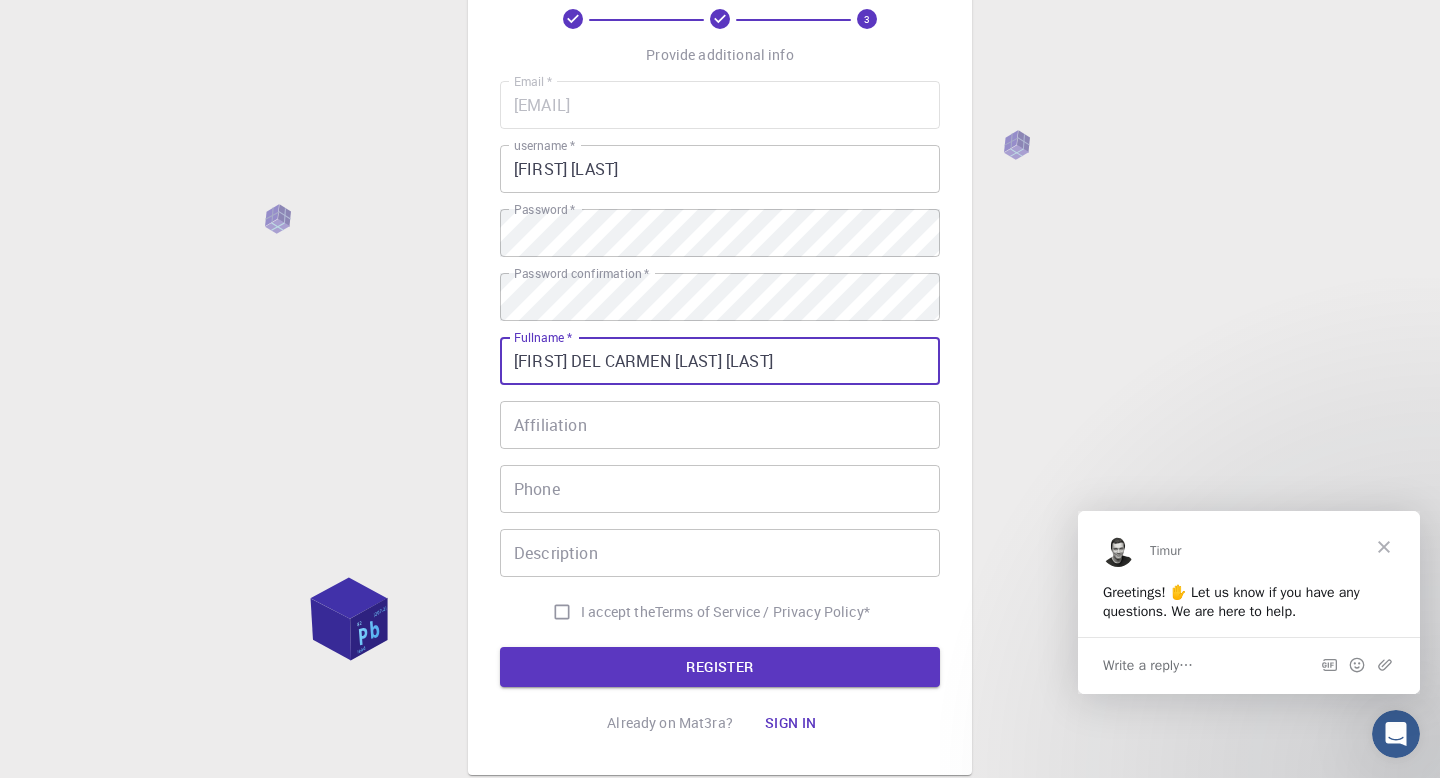 type on "[PHONE]" 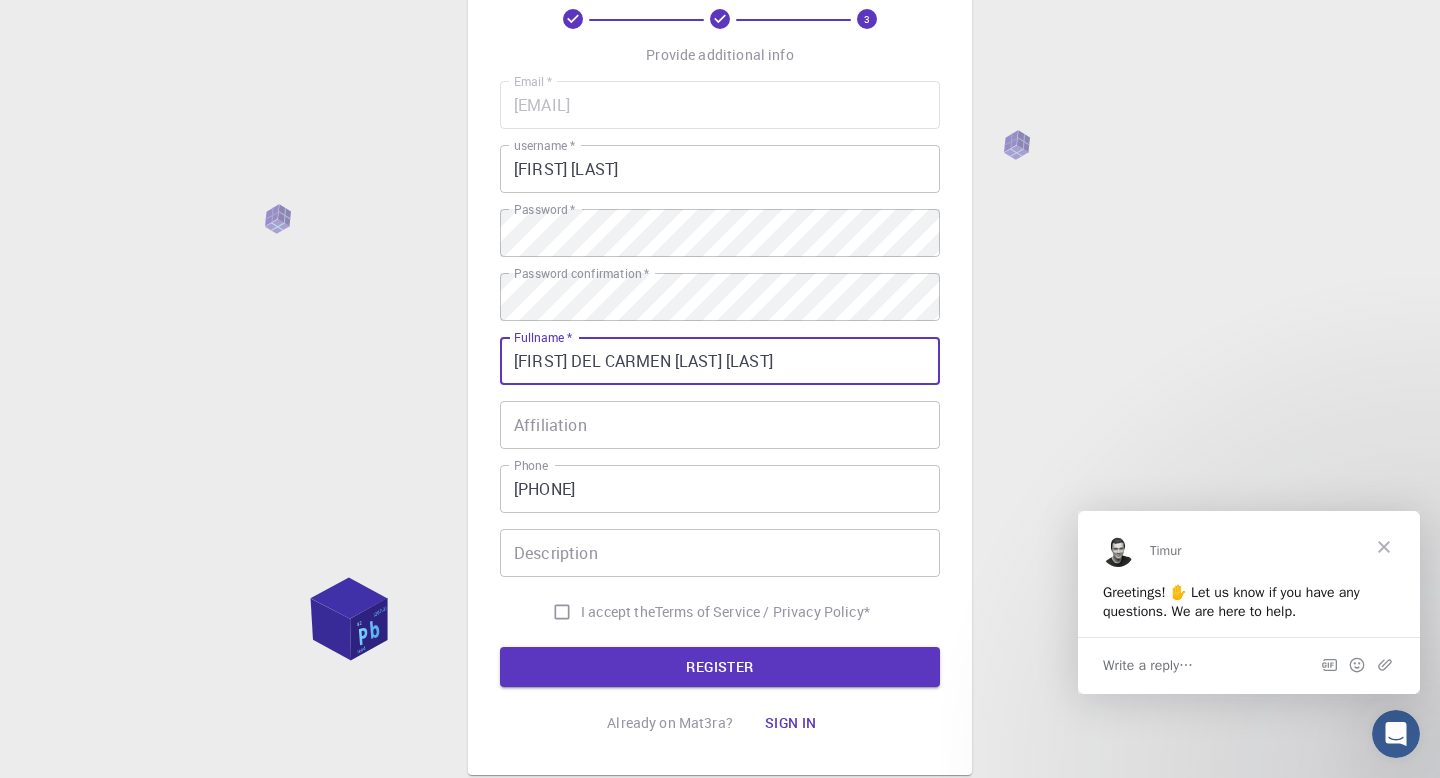 click on "Affiliation" at bounding box center (720, 425) 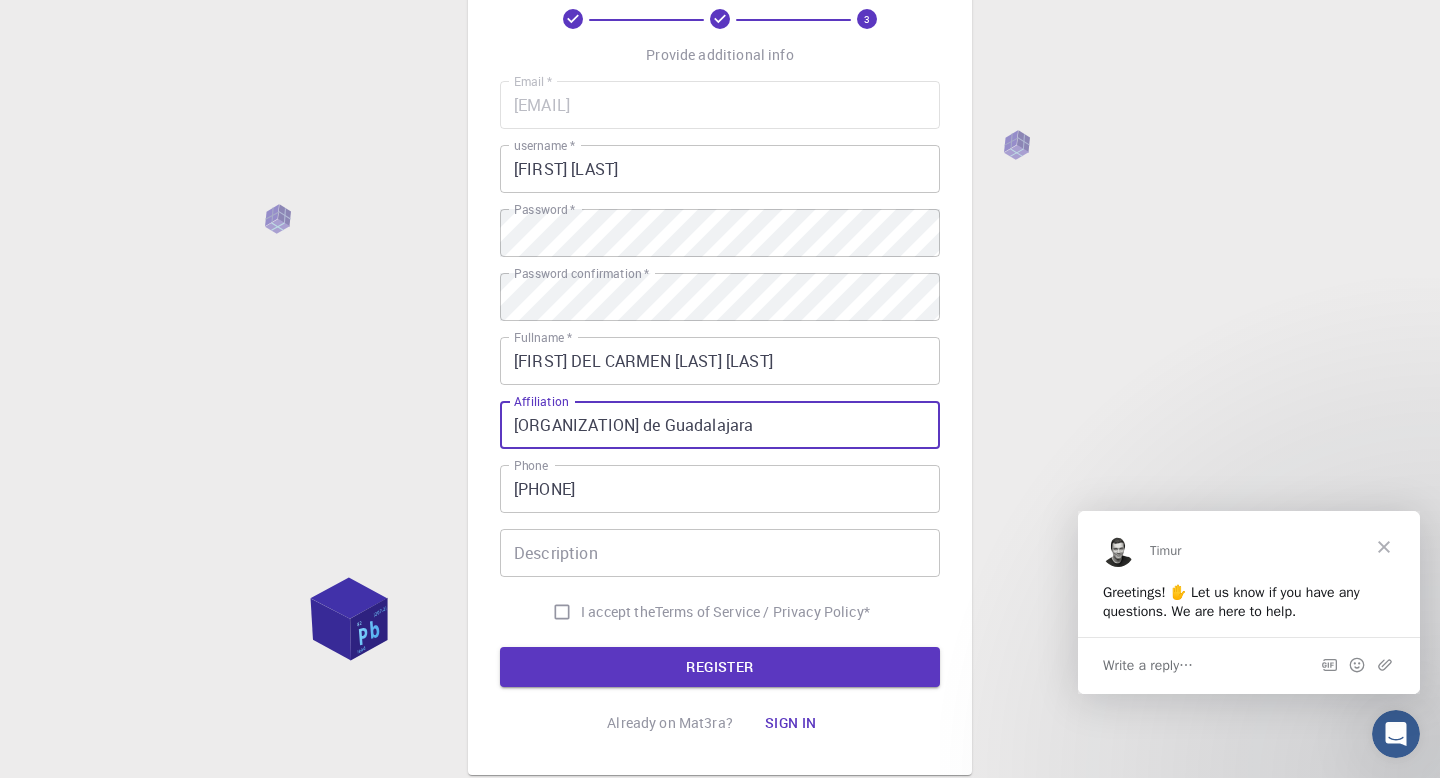 type on "[ORGANIZATION] de Guadalajara" 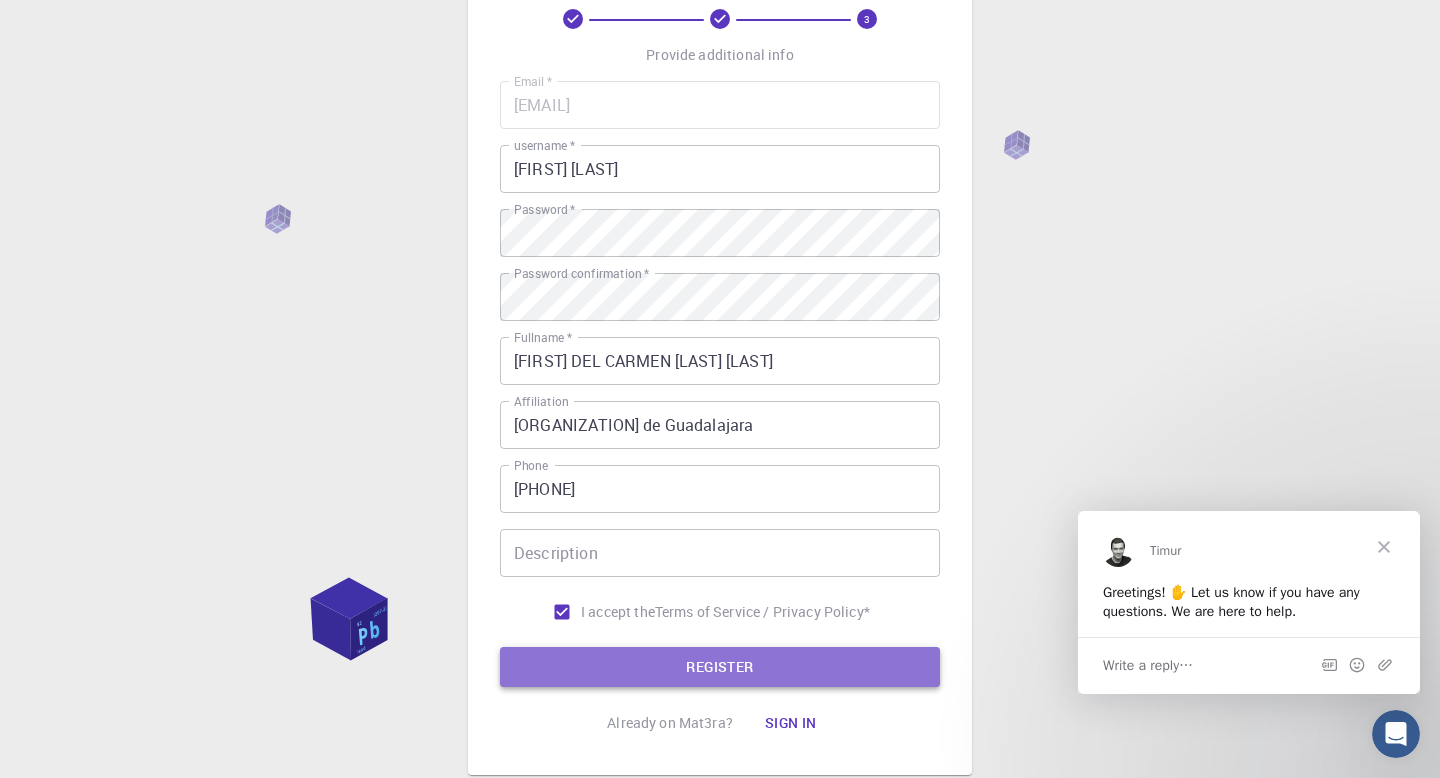 click on "REGISTER" at bounding box center [720, 667] 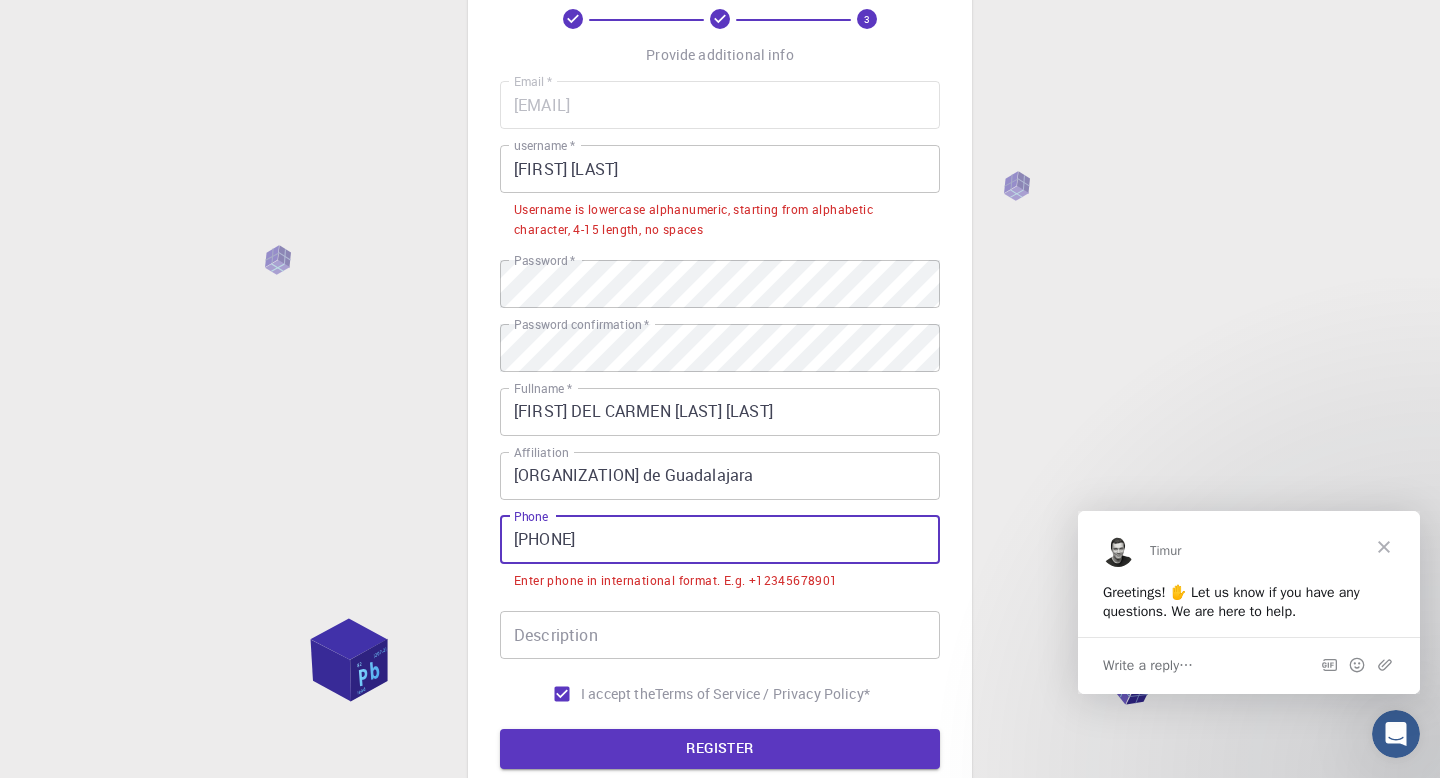 click on "[PHONE]" at bounding box center (720, 540) 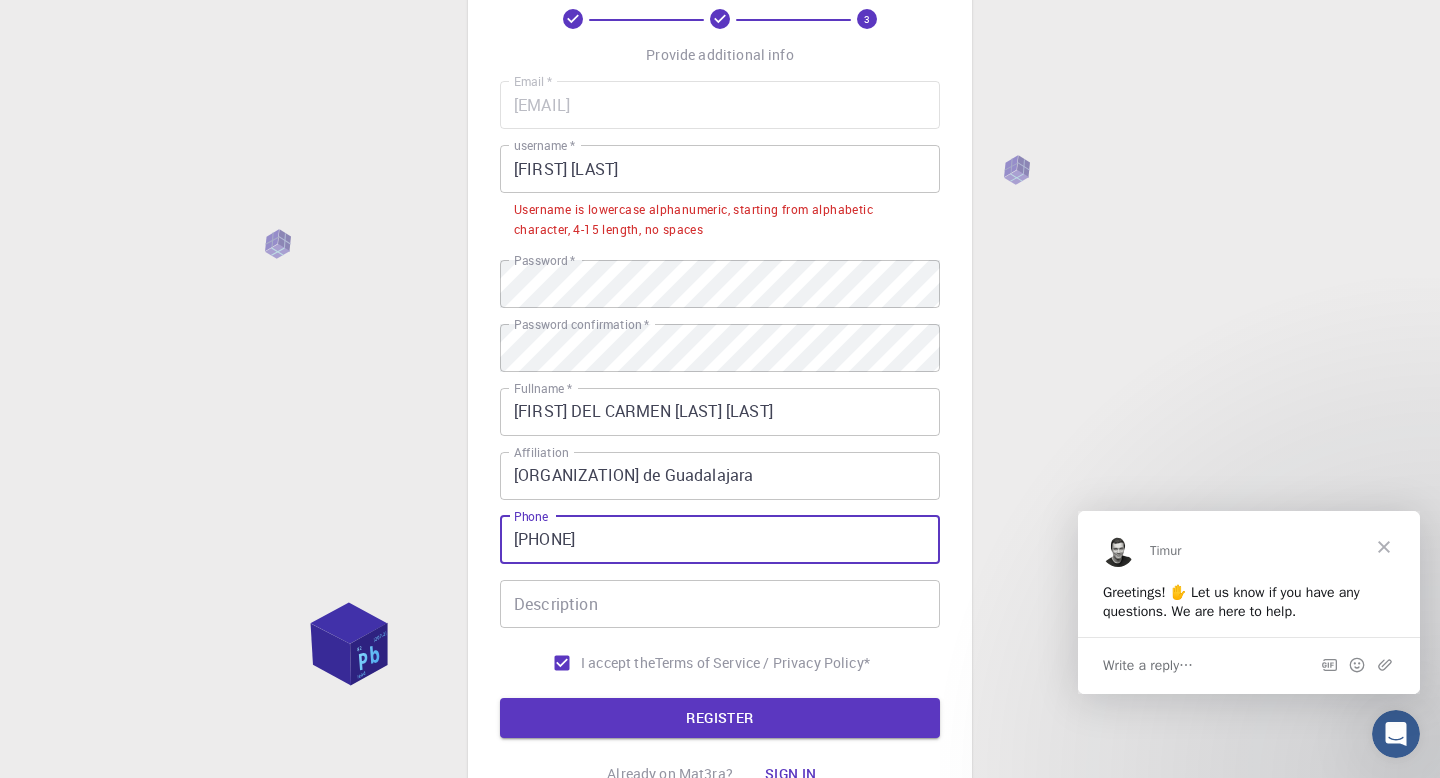 type on "[PHONE]" 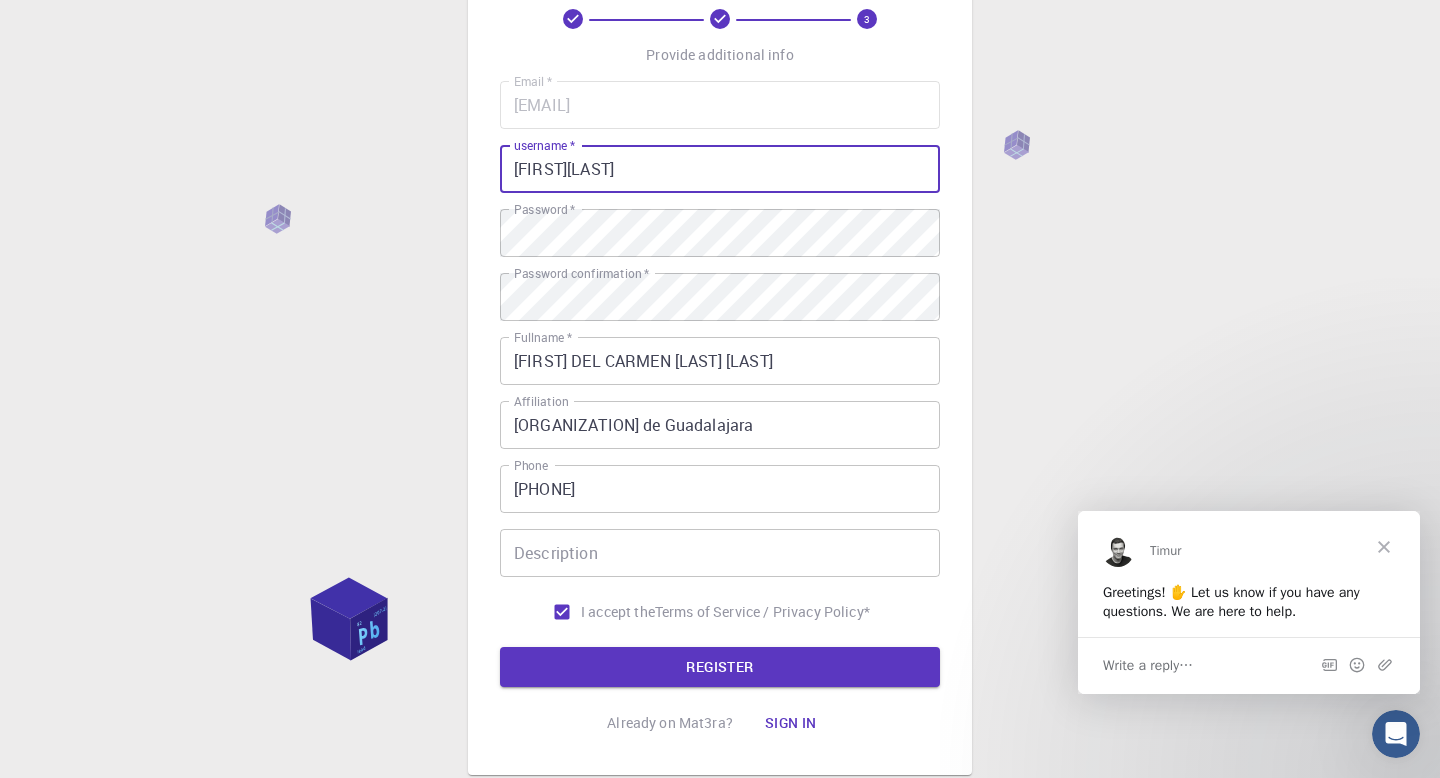 click on "[FIRST][LAST]" at bounding box center (720, 169) 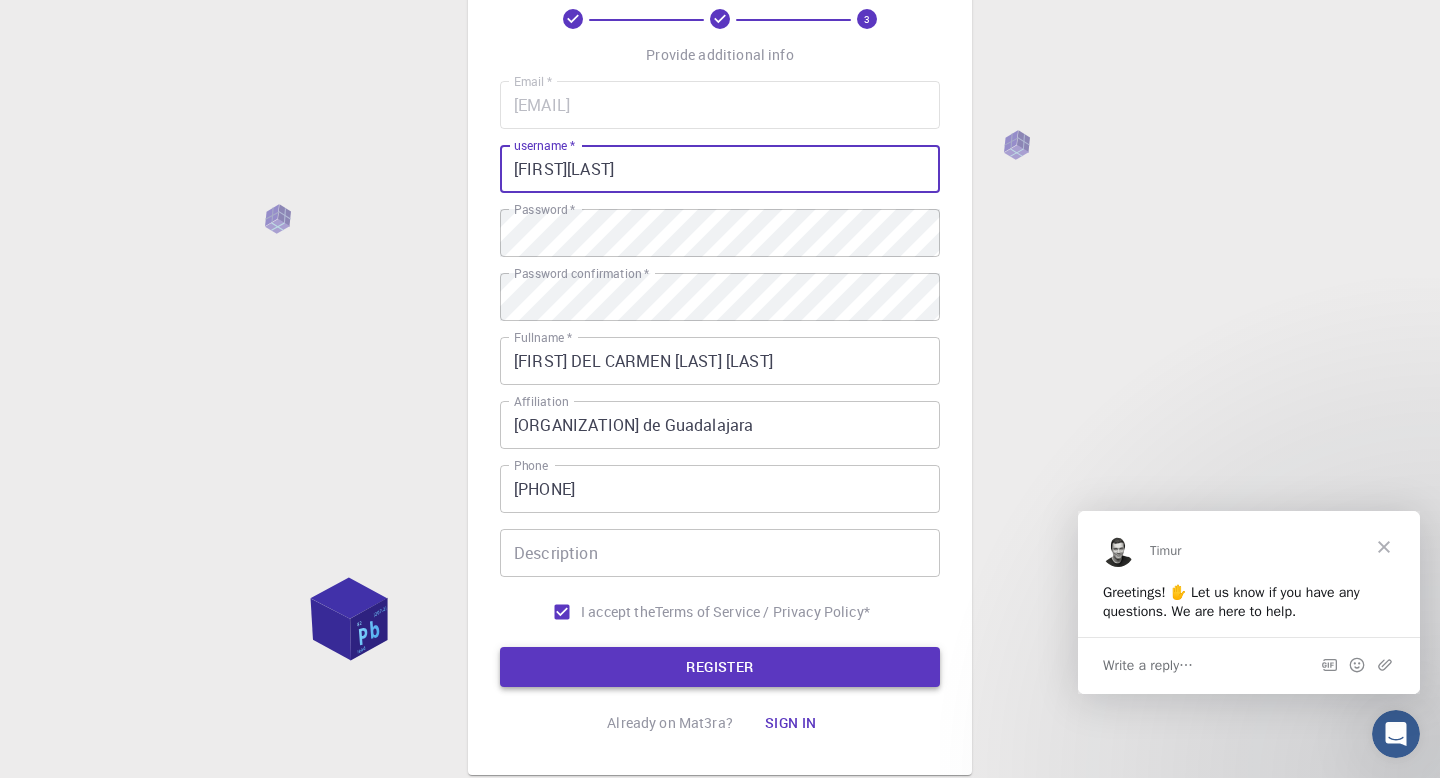 type on "[FIRST][LAST]" 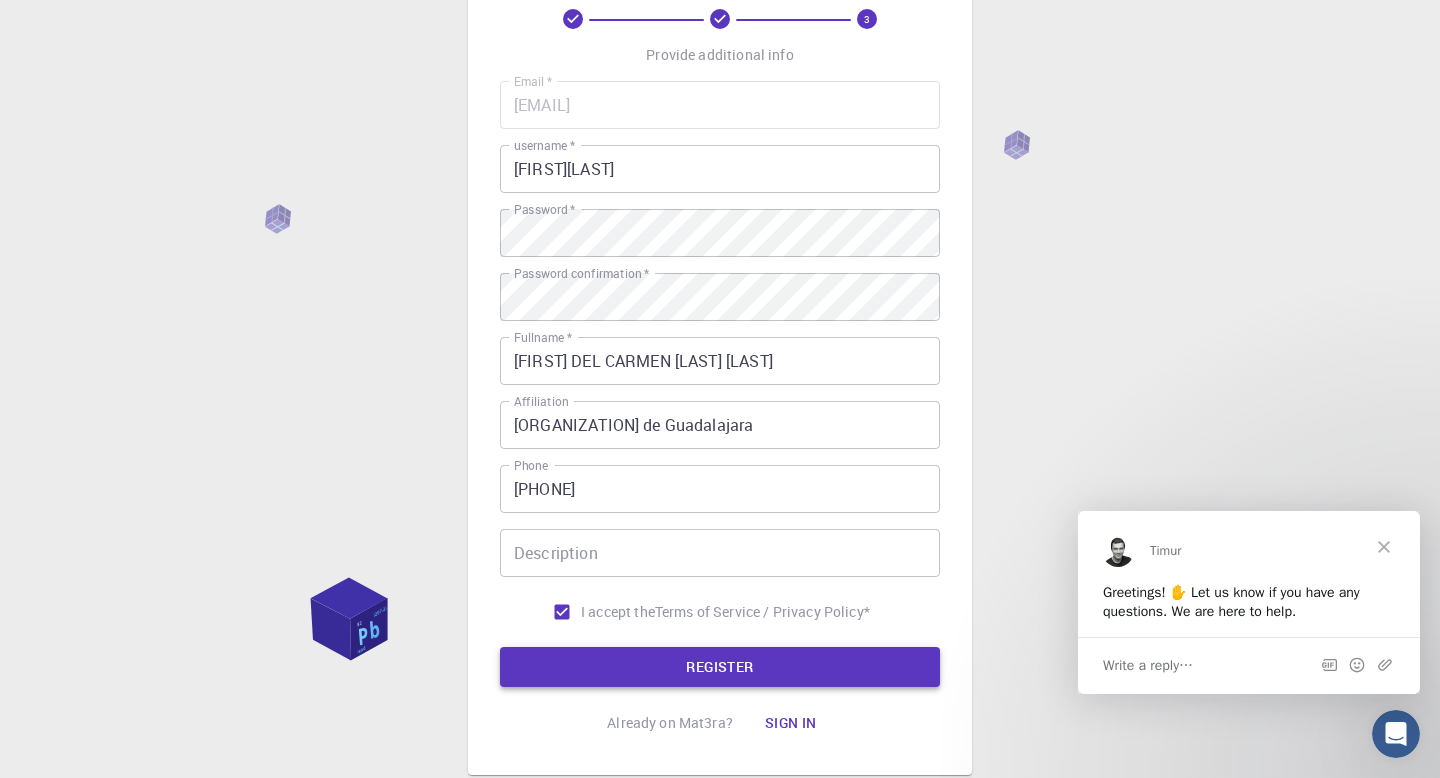 scroll, scrollTop: 0, scrollLeft: 0, axis: both 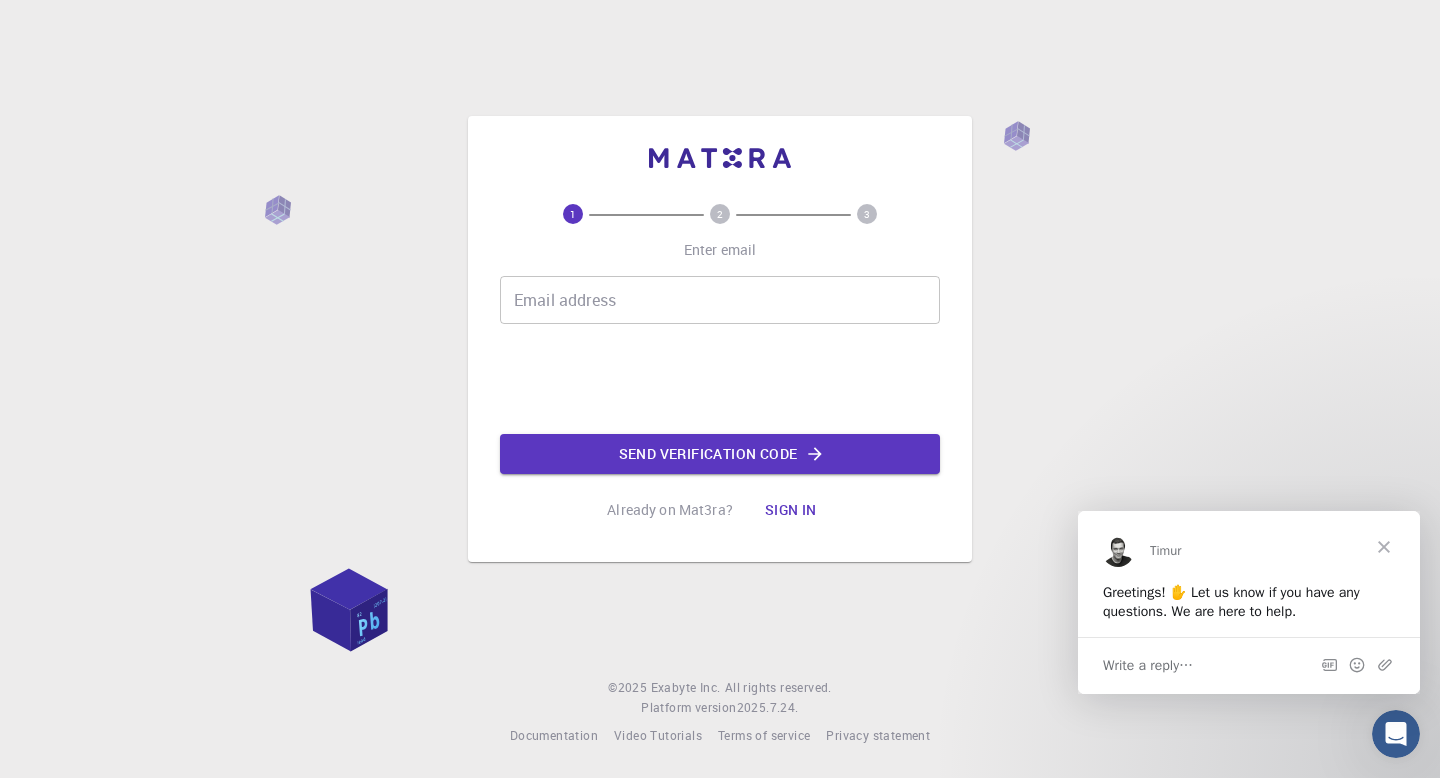 click on "Email address" at bounding box center [720, 300] 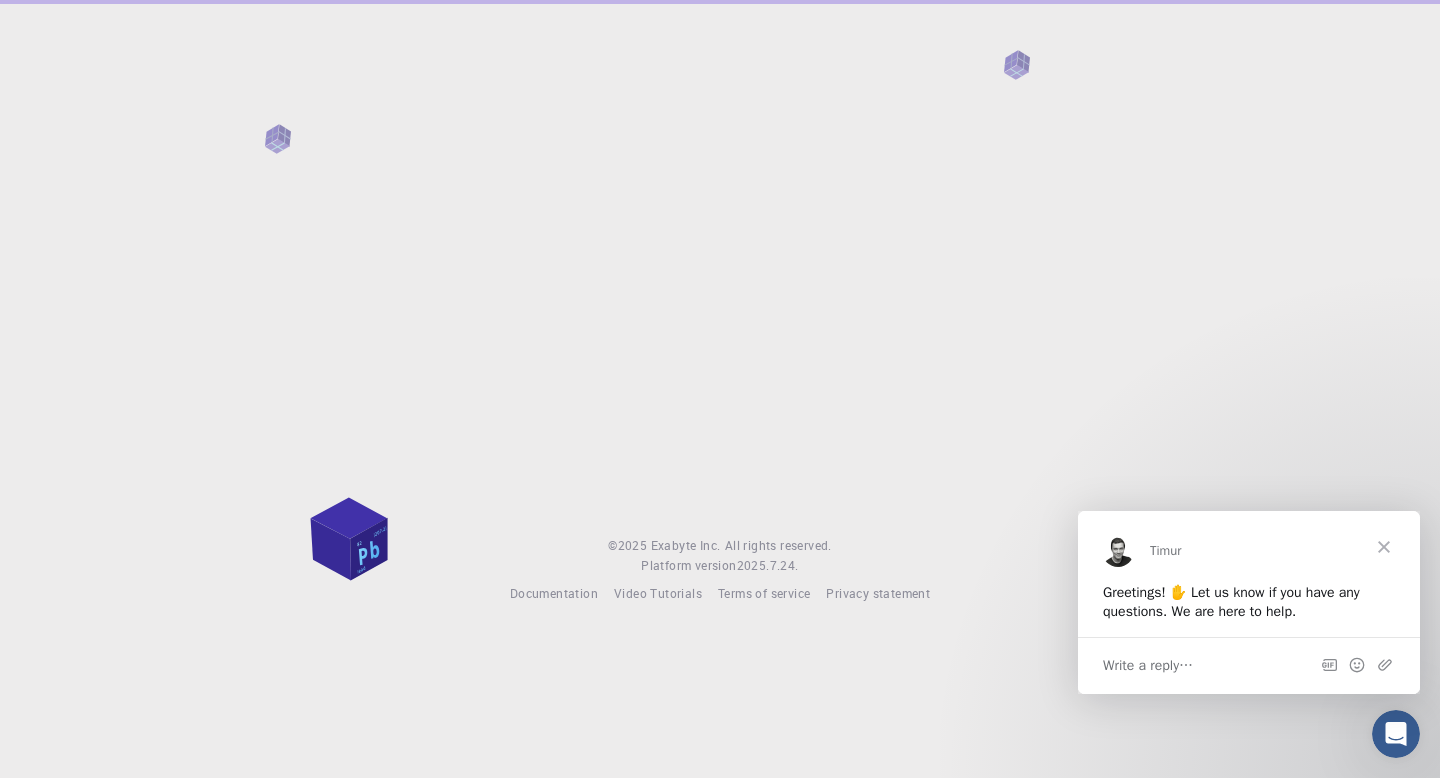 scroll, scrollTop: 0, scrollLeft: 0, axis: both 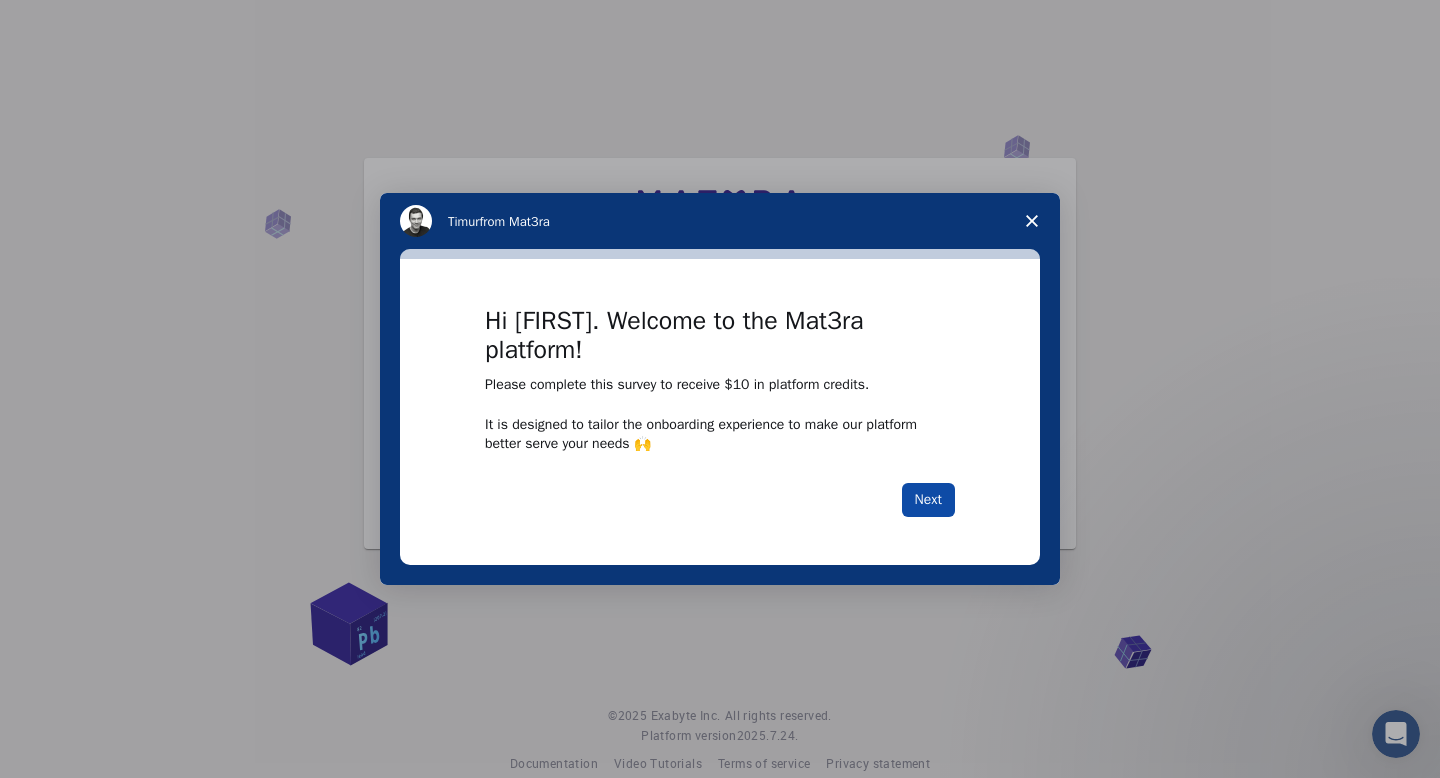 click on "Next" at bounding box center (928, 500) 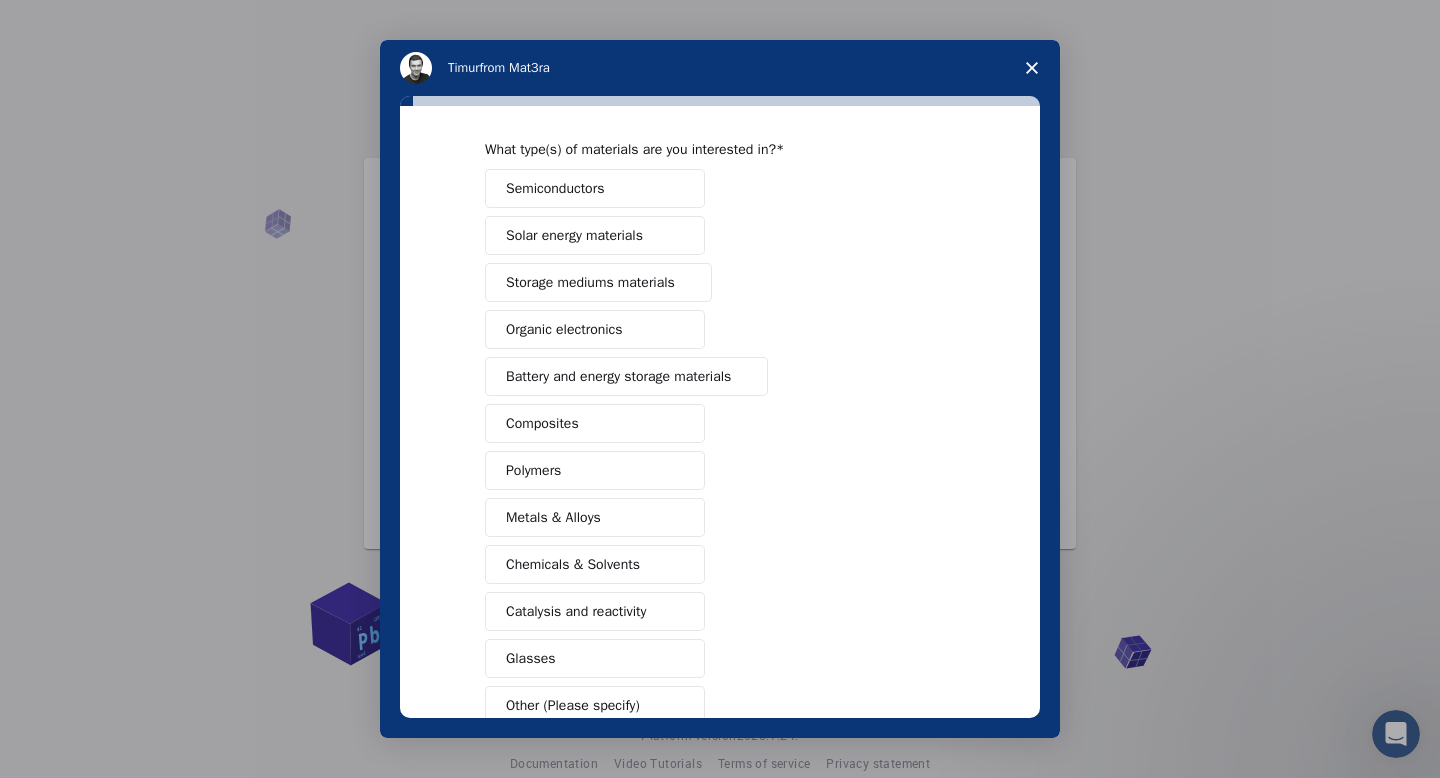 scroll, scrollTop: 48, scrollLeft: 0, axis: vertical 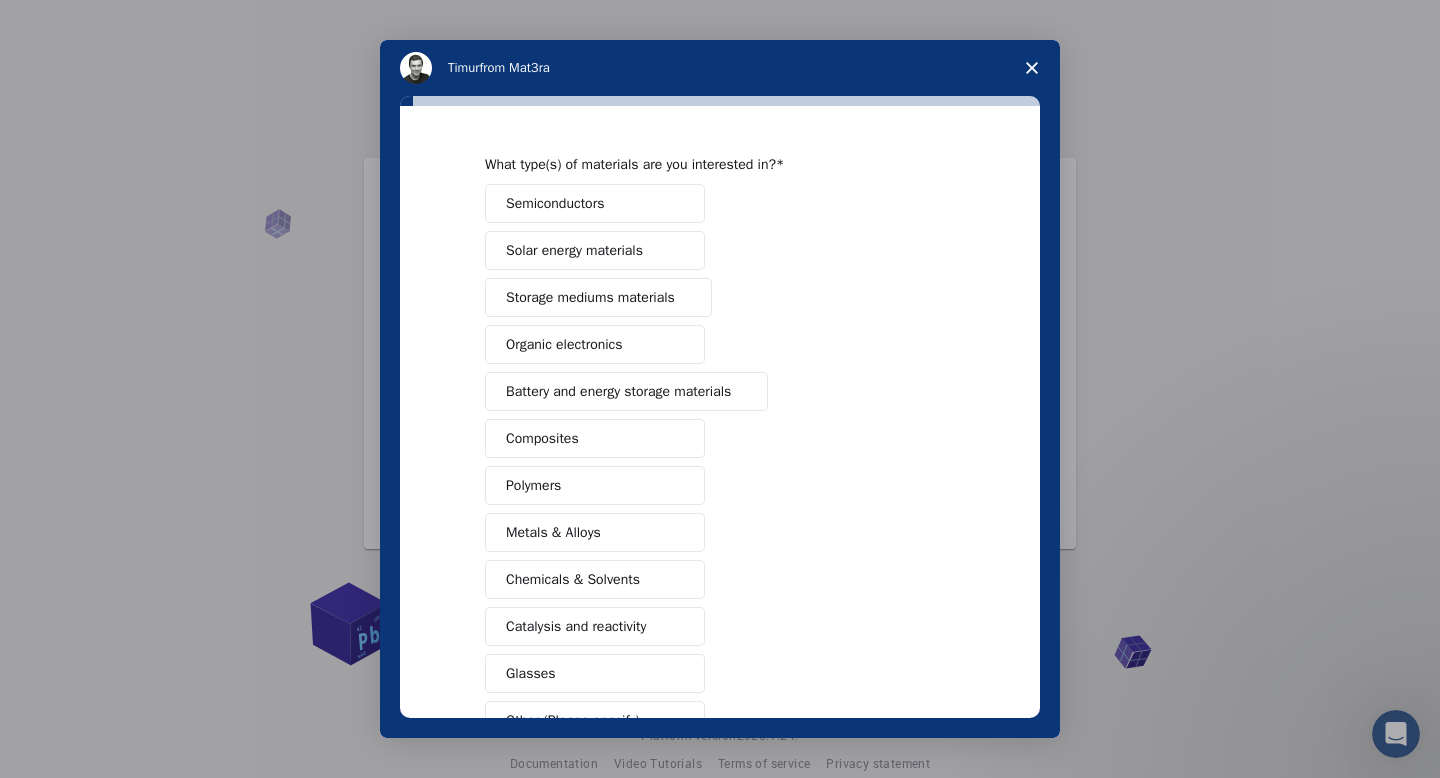 click on "Composites" at bounding box center (595, 438) 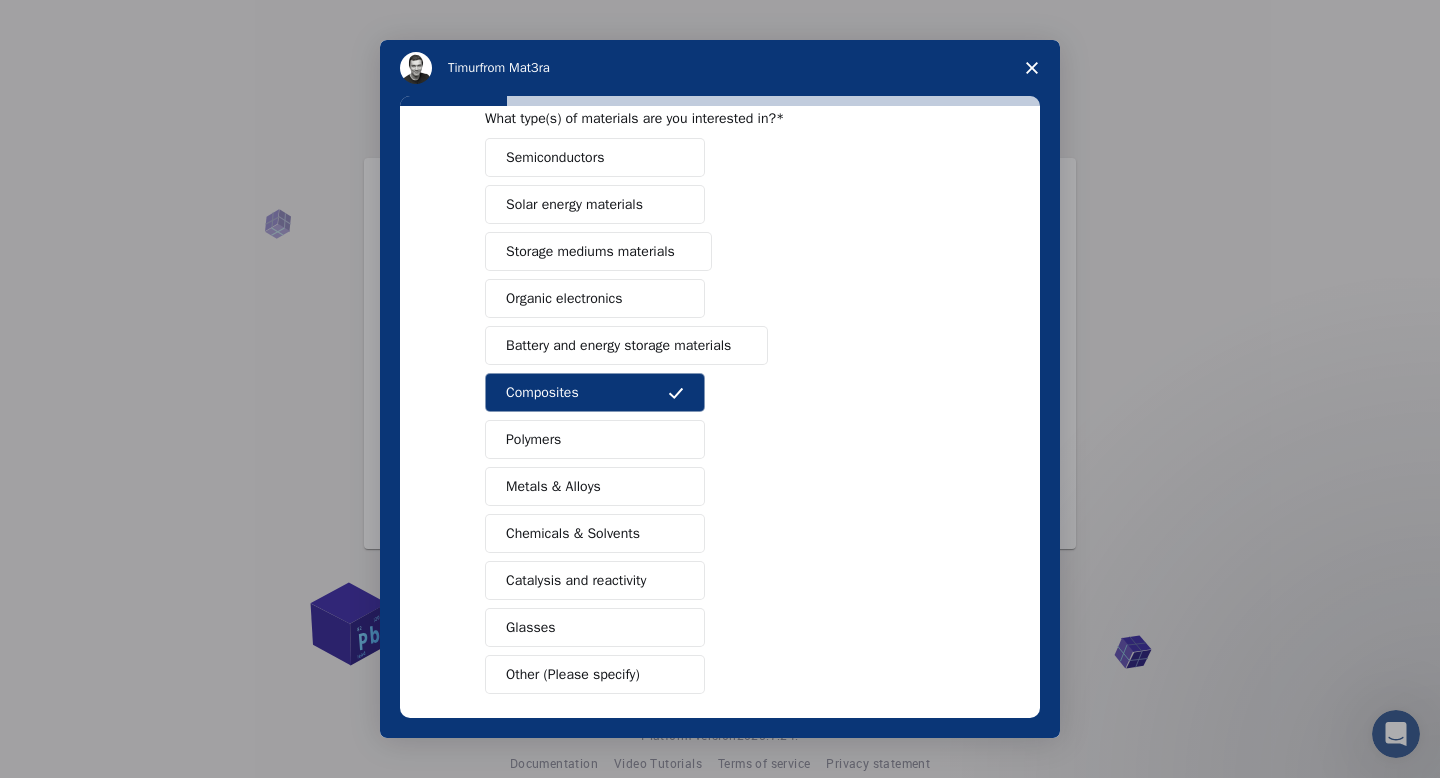 scroll, scrollTop: 87, scrollLeft: 0, axis: vertical 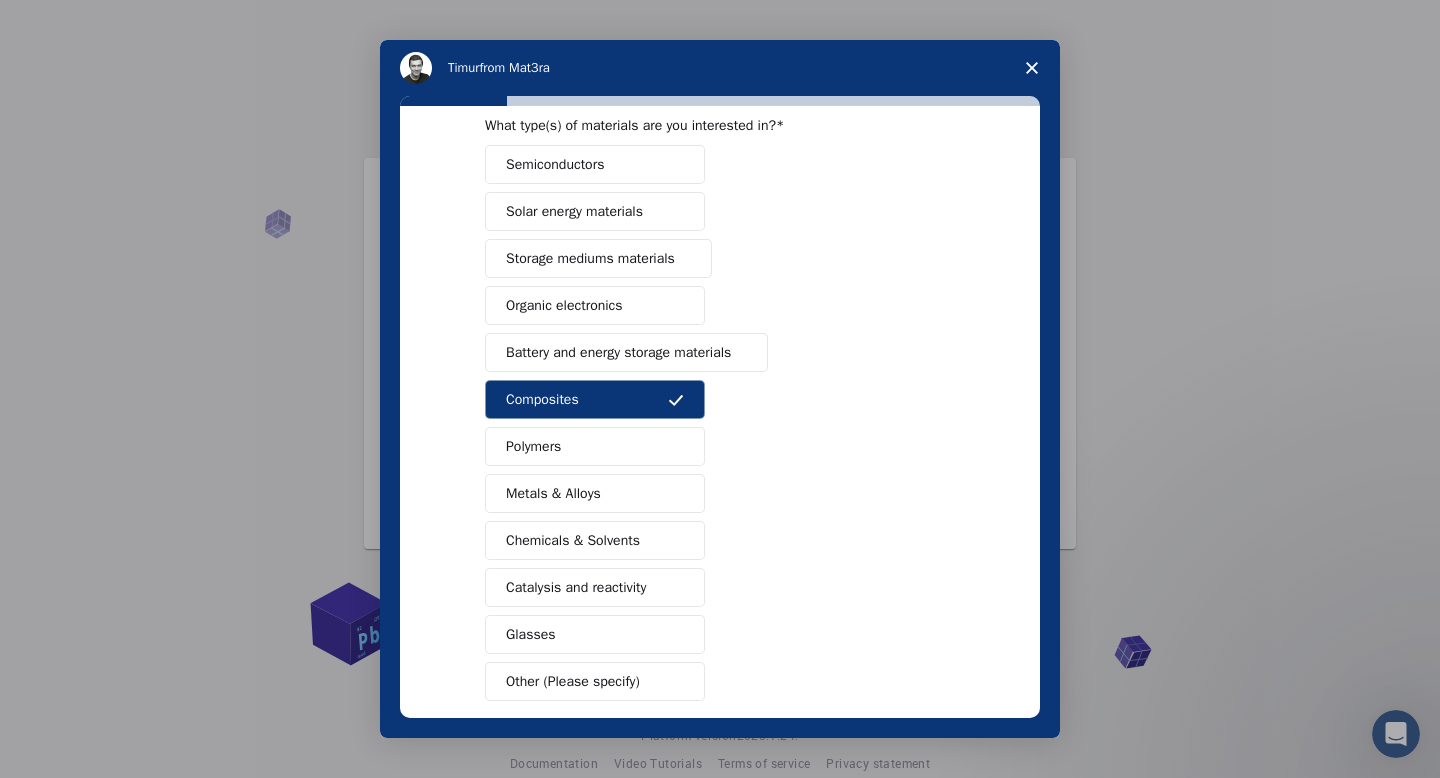 click on "Semiconductors" at bounding box center [595, 164] 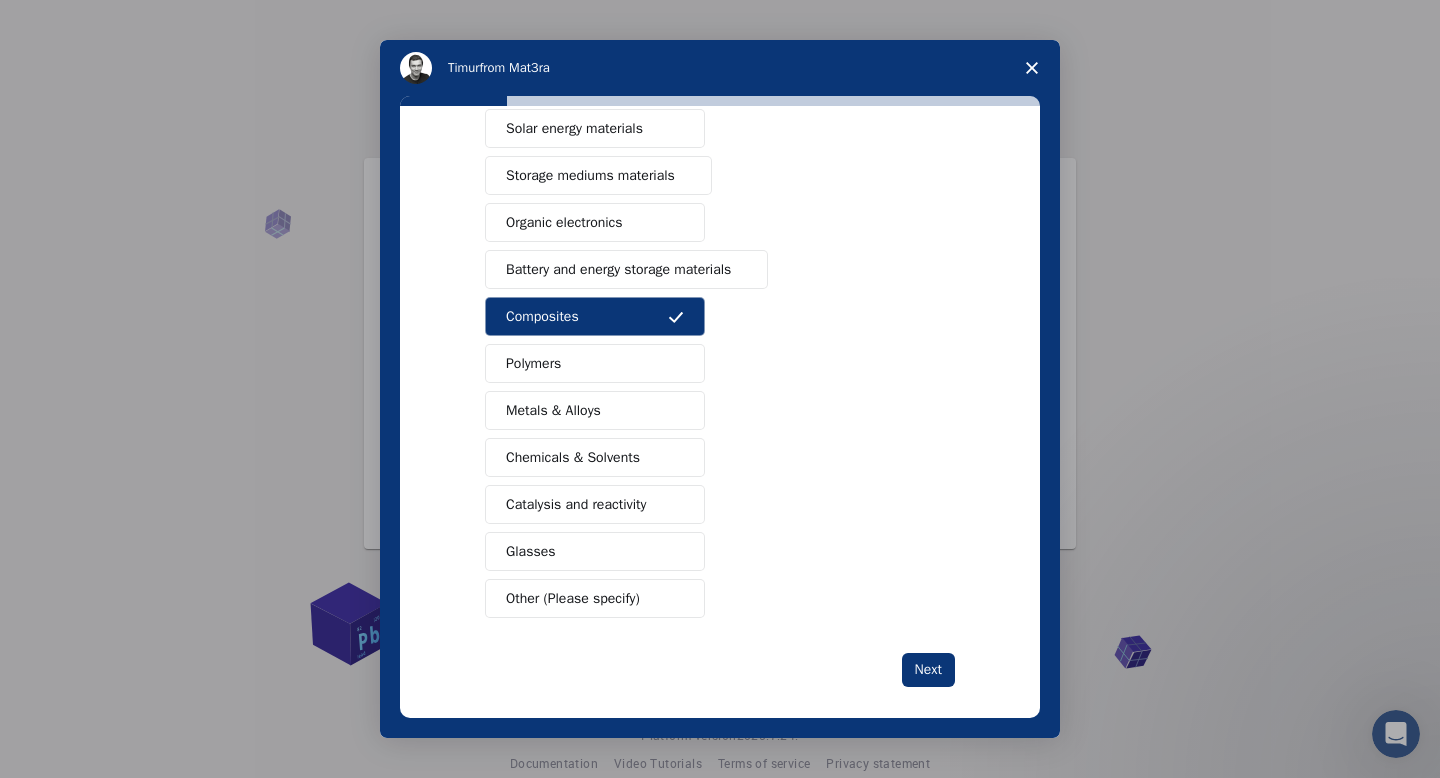 scroll, scrollTop: 172, scrollLeft: 0, axis: vertical 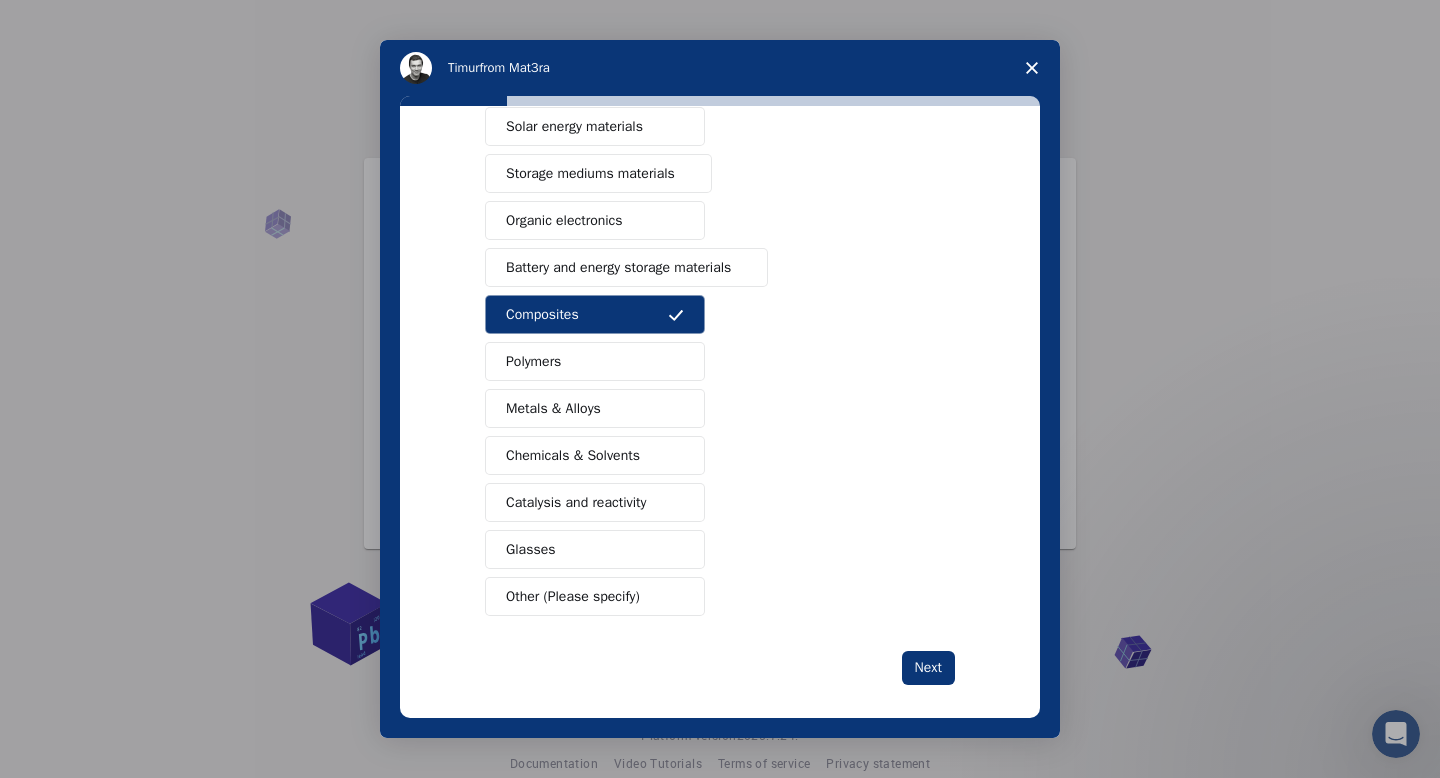 click on "Other (Please specify)" at bounding box center (595, 596) 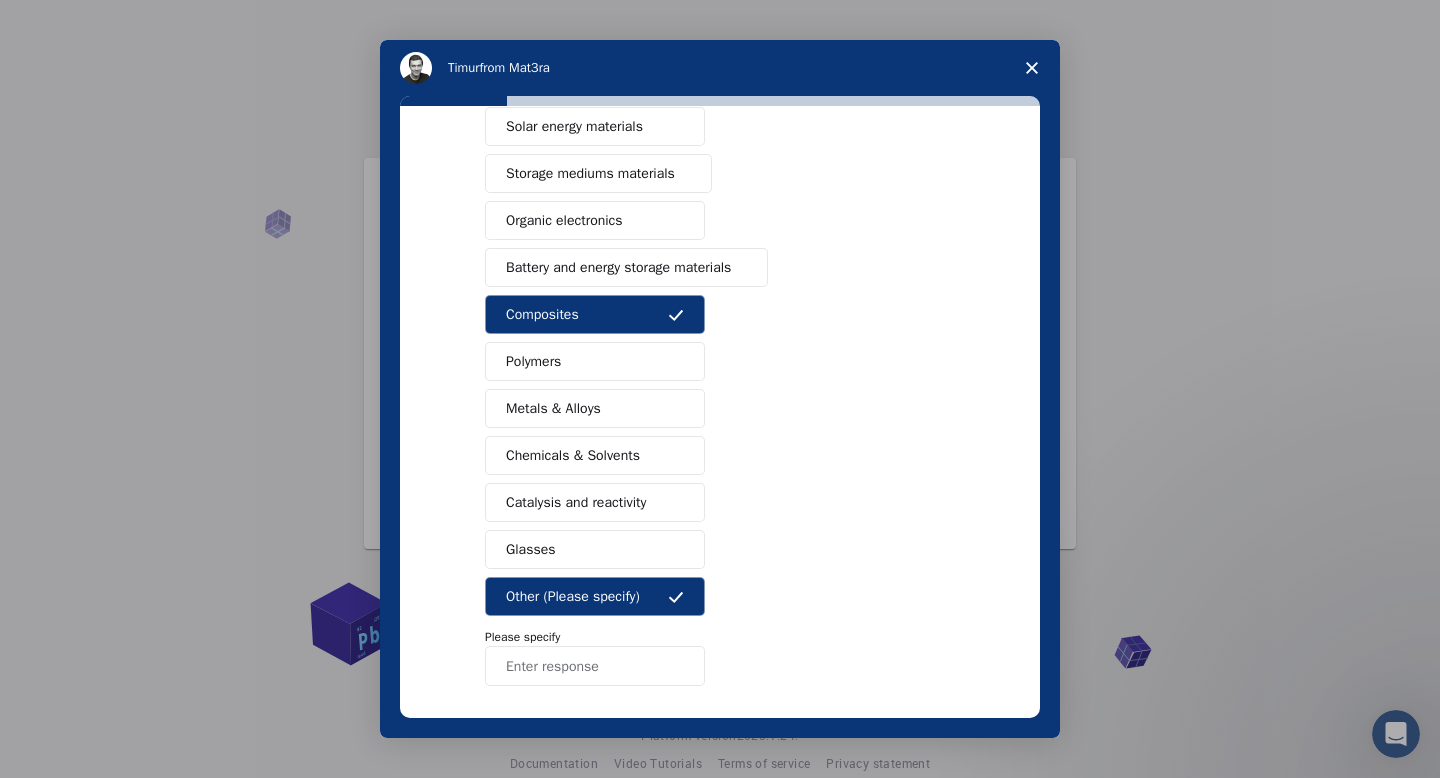 click at bounding box center (595, 666) 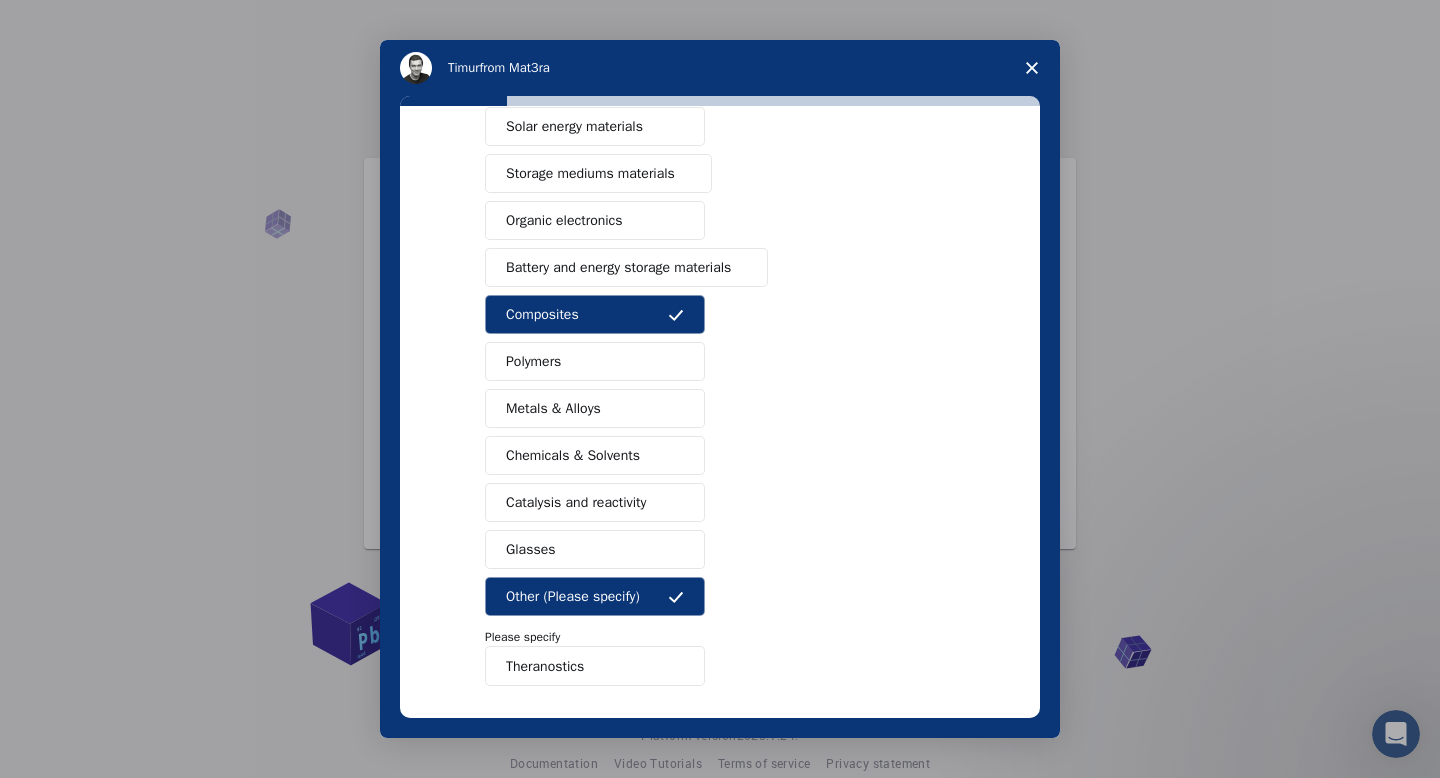scroll, scrollTop: 257, scrollLeft: 0, axis: vertical 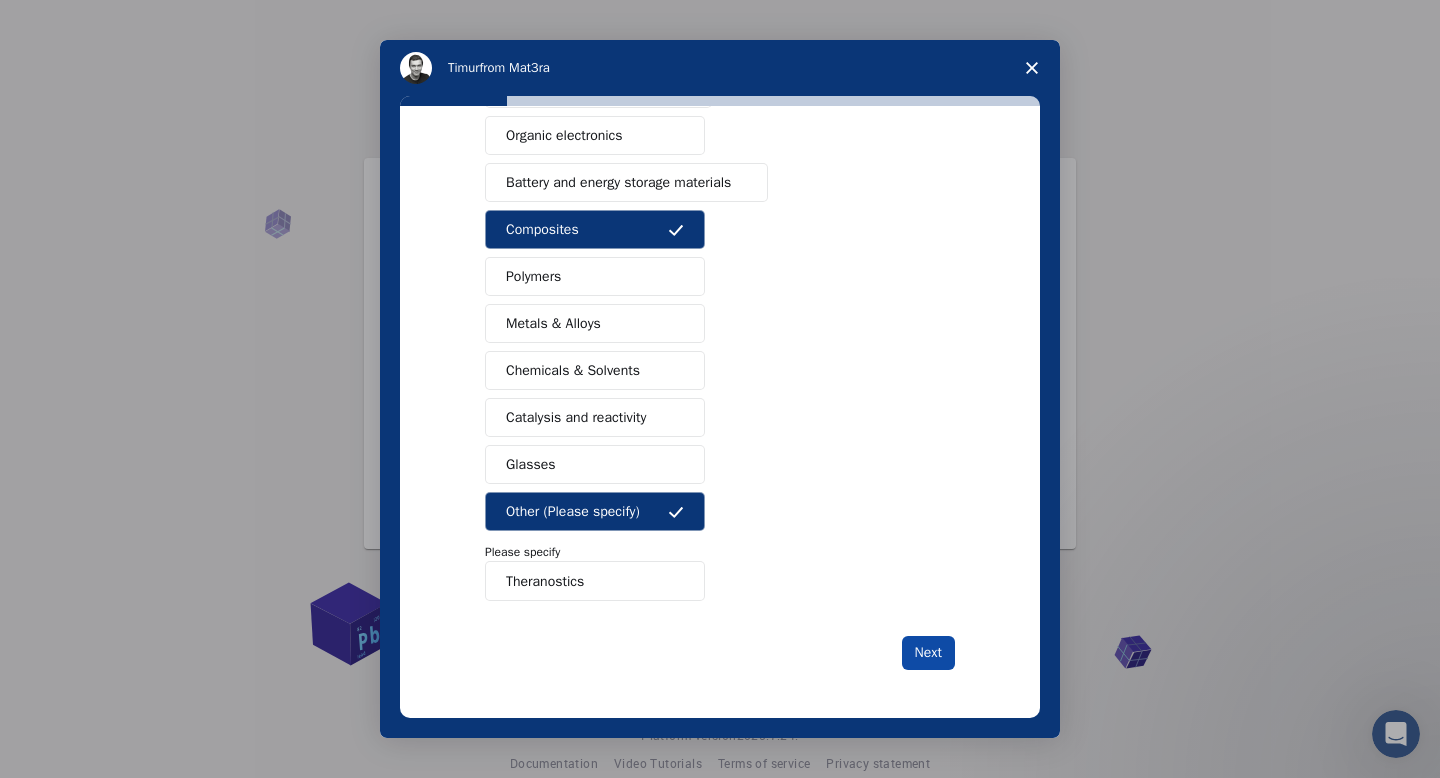 type on "Theranostics" 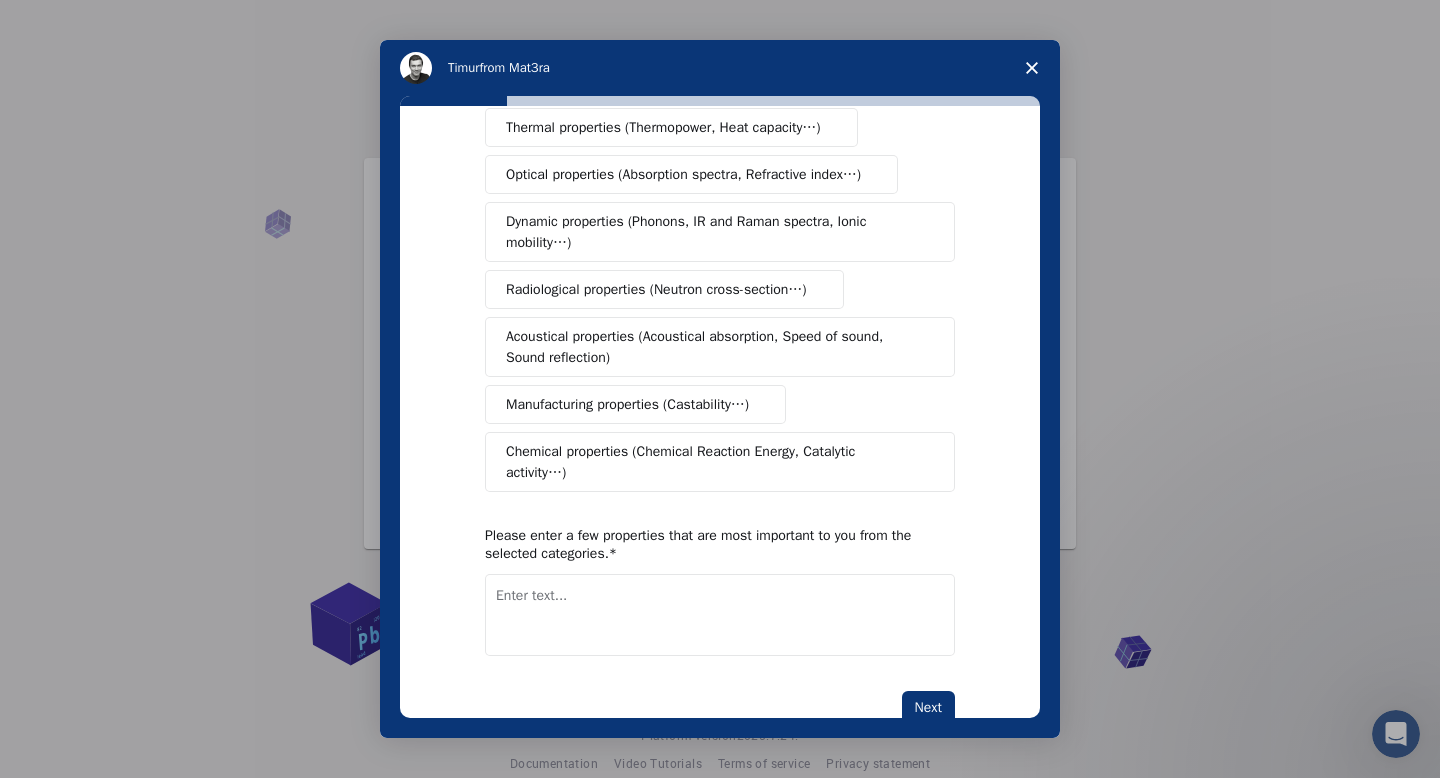 scroll, scrollTop: 0, scrollLeft: 0, axis: both 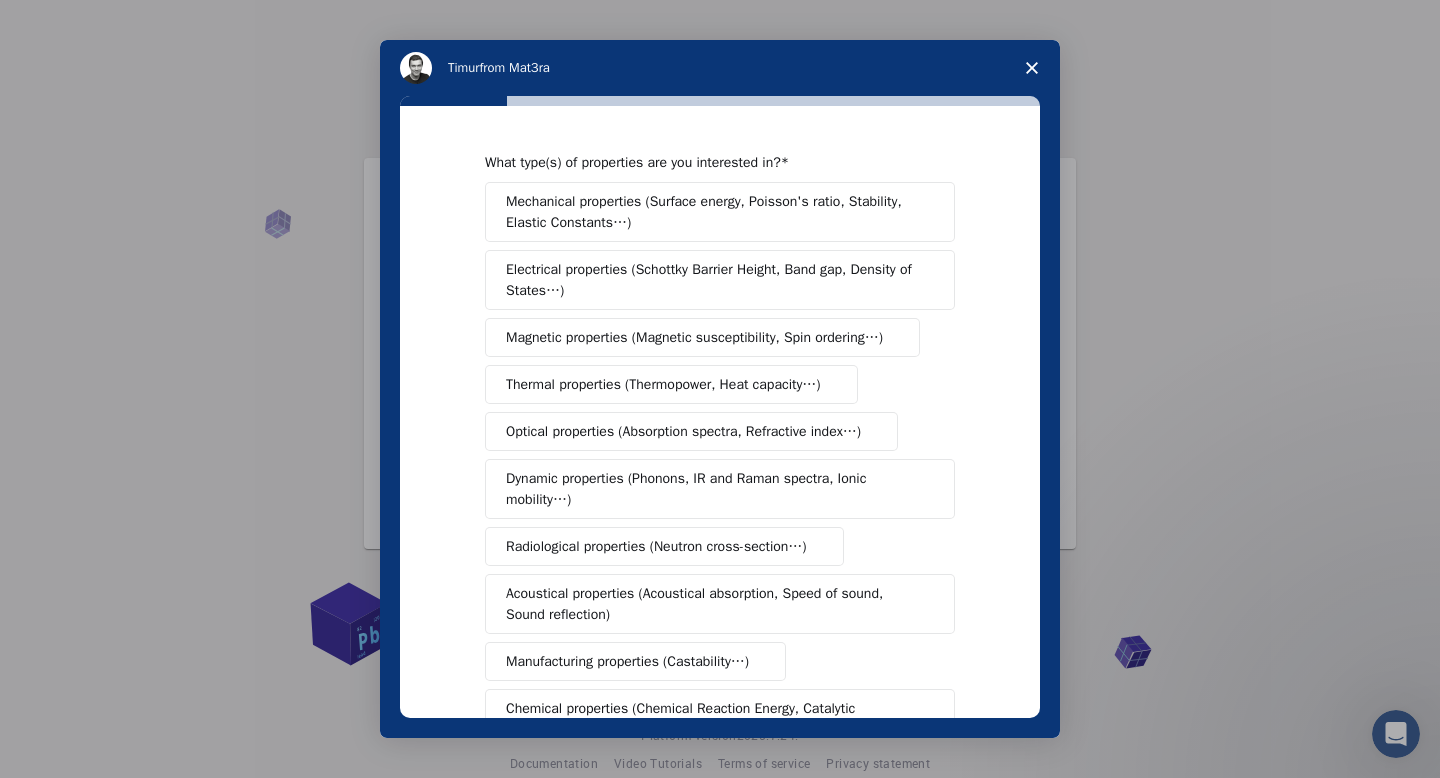 click on "Magnetic properties (Magnetic susceptibility, Spin ordering…)" at bounding box center (694, 337) 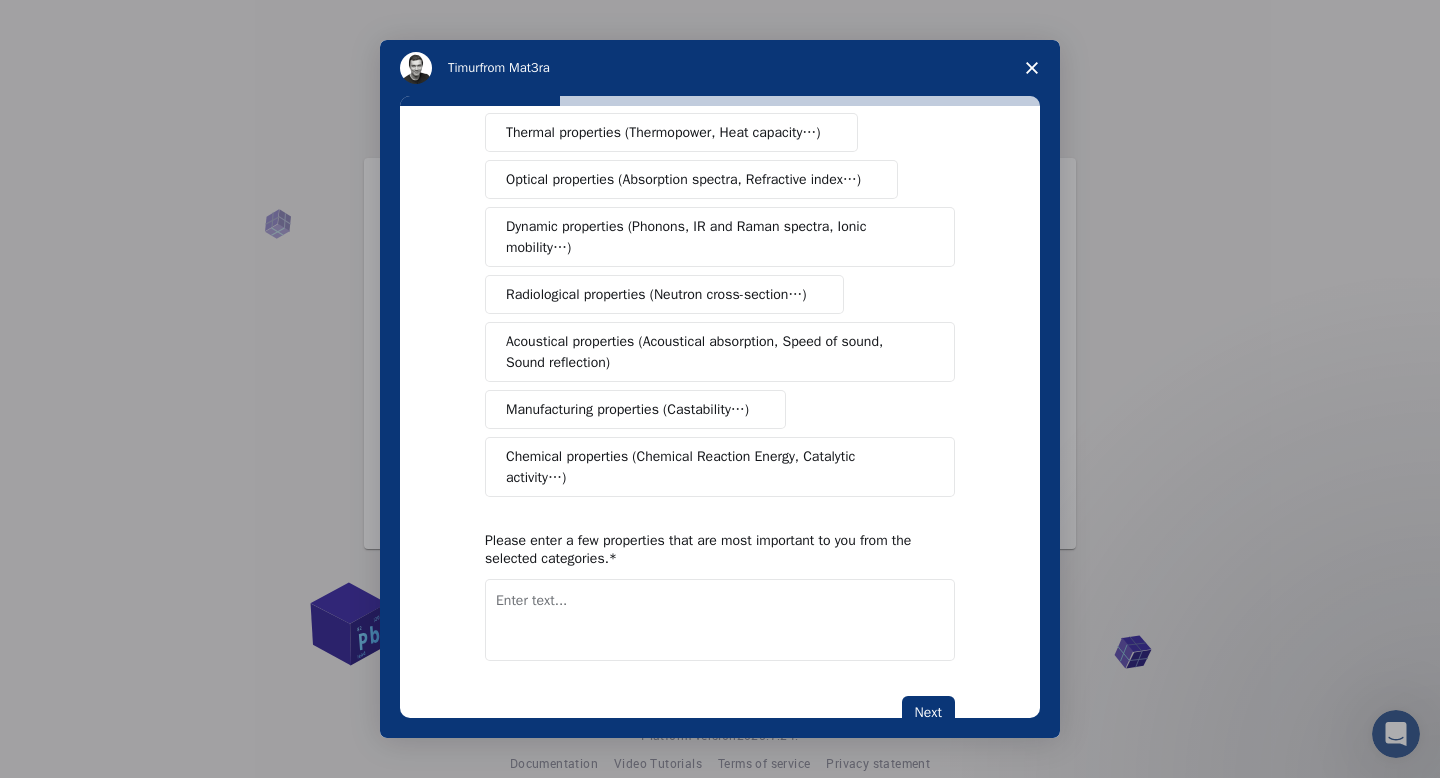 scroll, scrollTop: 259, scrollLeft: 0, axis: vertical 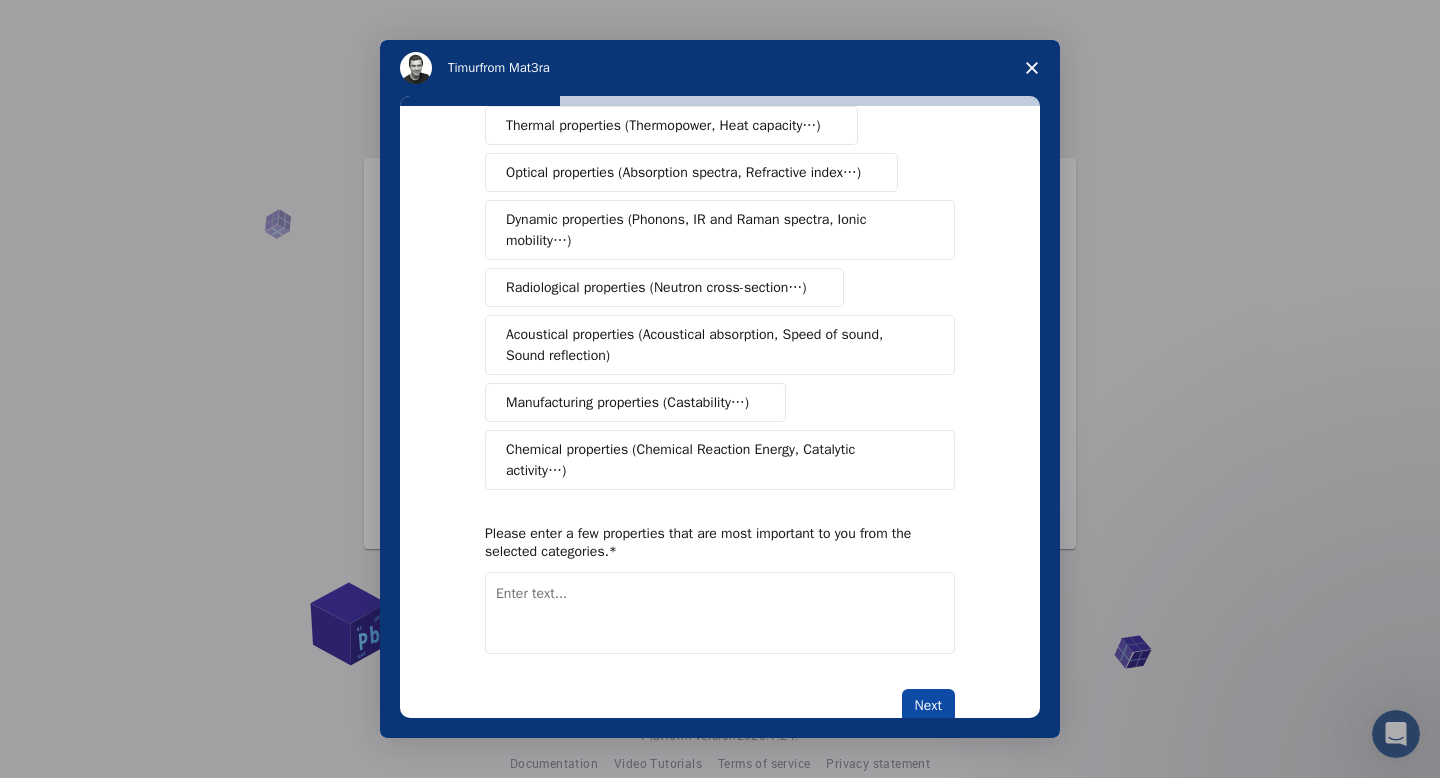 click on "Next" at bounding box center [928, 706] 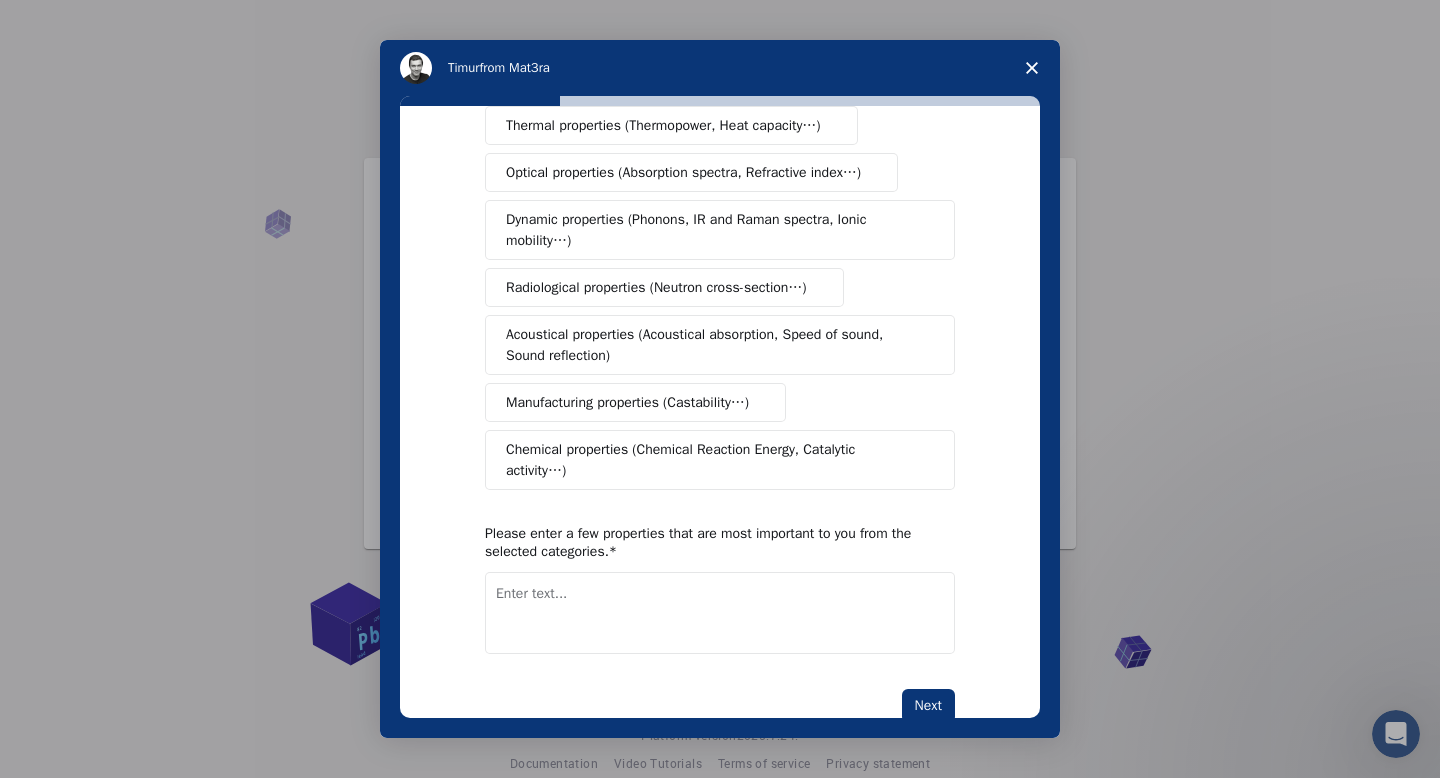 click at bounding box center (720, 613) 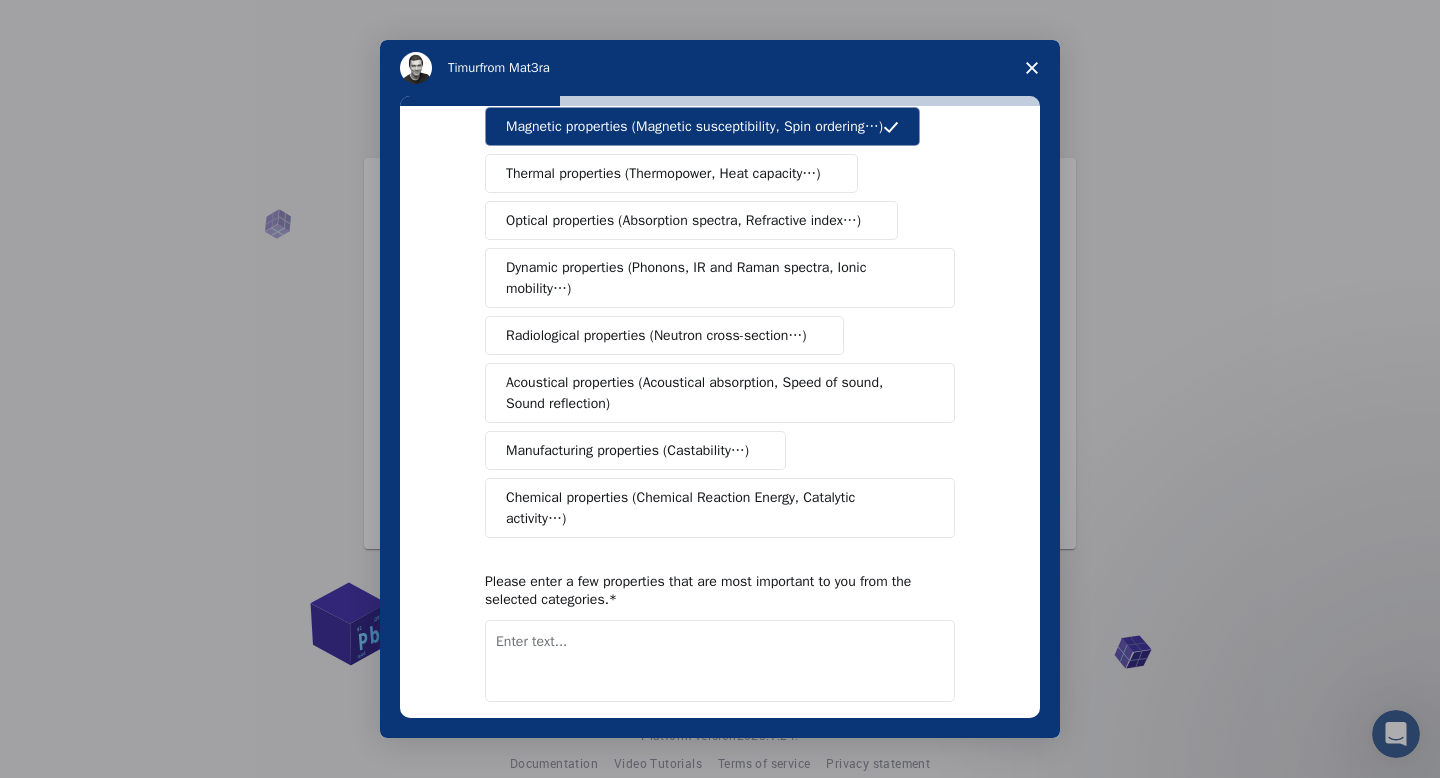scroll, scrollTop: 202, scrollLeft: 0, axis: vertical 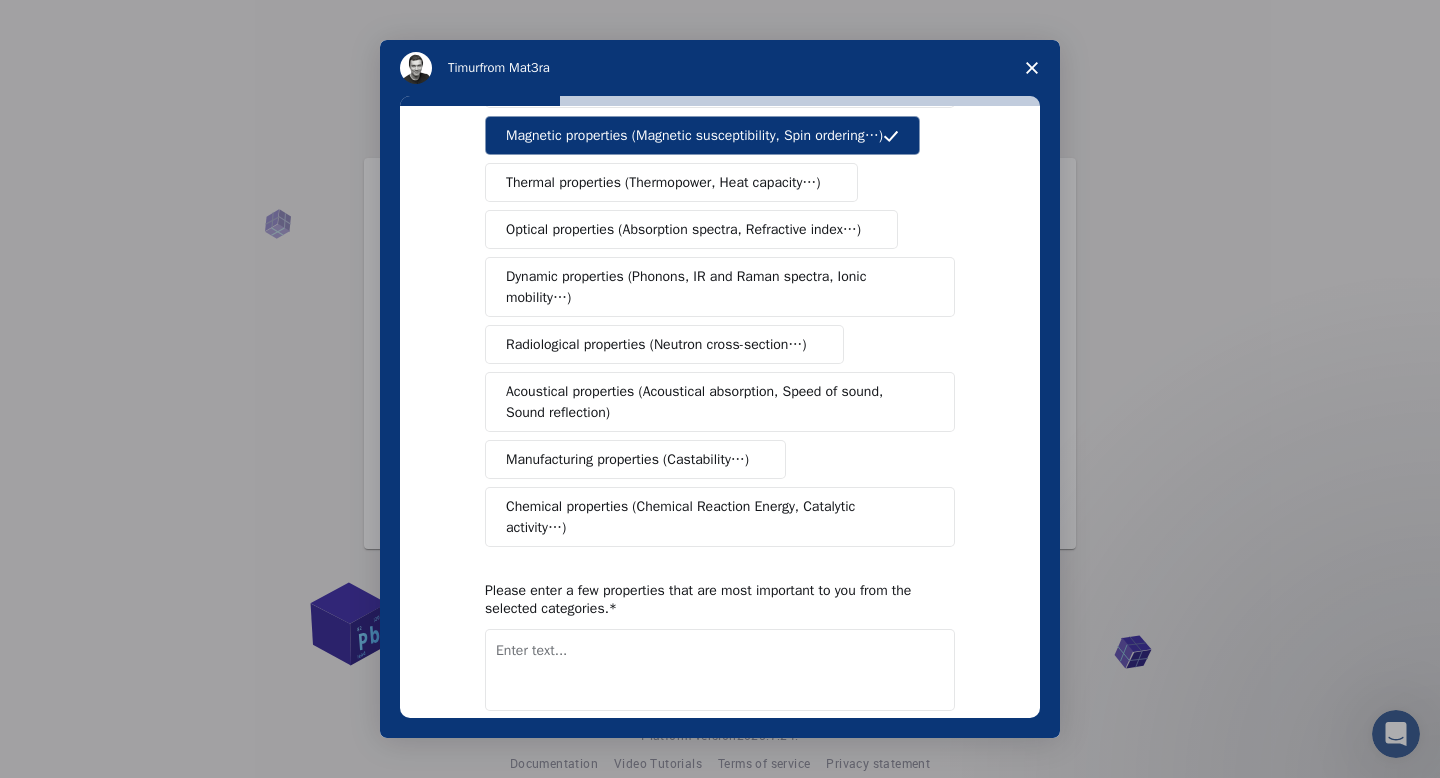 click on "Mechanical properties (Surface energy, Poisson's ratio, Stability, Elastic Constants…) Electrical properties (Schottky Barrier Height, Band gap, Density of States…) Magnetic properties (Magnetic susceptibility, Spin ordering…) Thermal properties (Thermopower, Heat capacity…) Optical properties (Absorption spectra, Refractive index…) Dynamic properties (Phonons, IR and Raman spectra, Ionic mobility…) Radiological properties (Neutron cross-section…) Acoustical properties (Acoustical absorption, Speed of sound, Sound reflection) Manufacturing properties (Castability…) Chemical properties (Chemical Reaction Energy, Catalytic activity…)" at bounding box center (720, 263) 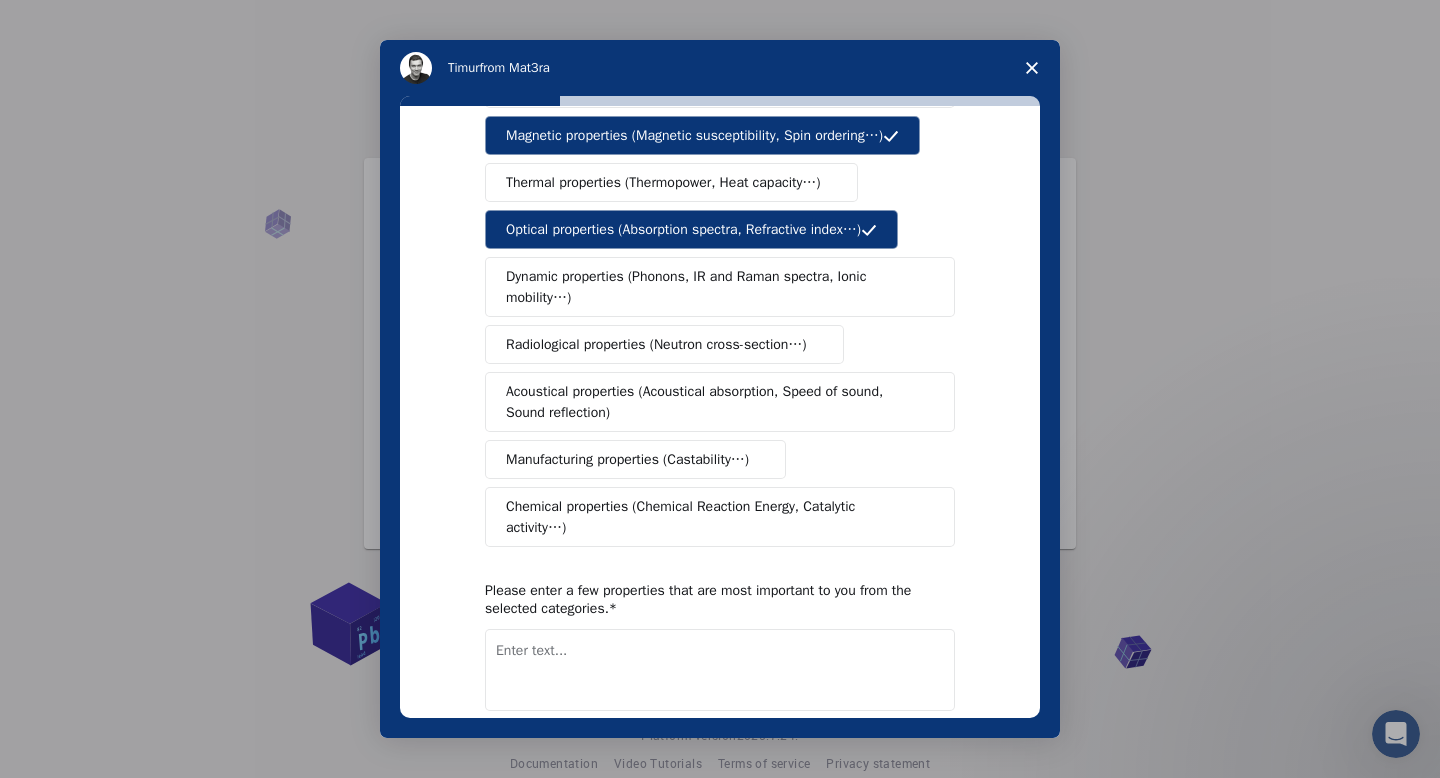 scroll, scrollTop: 311, scrollLeft: 0, axis: vertical 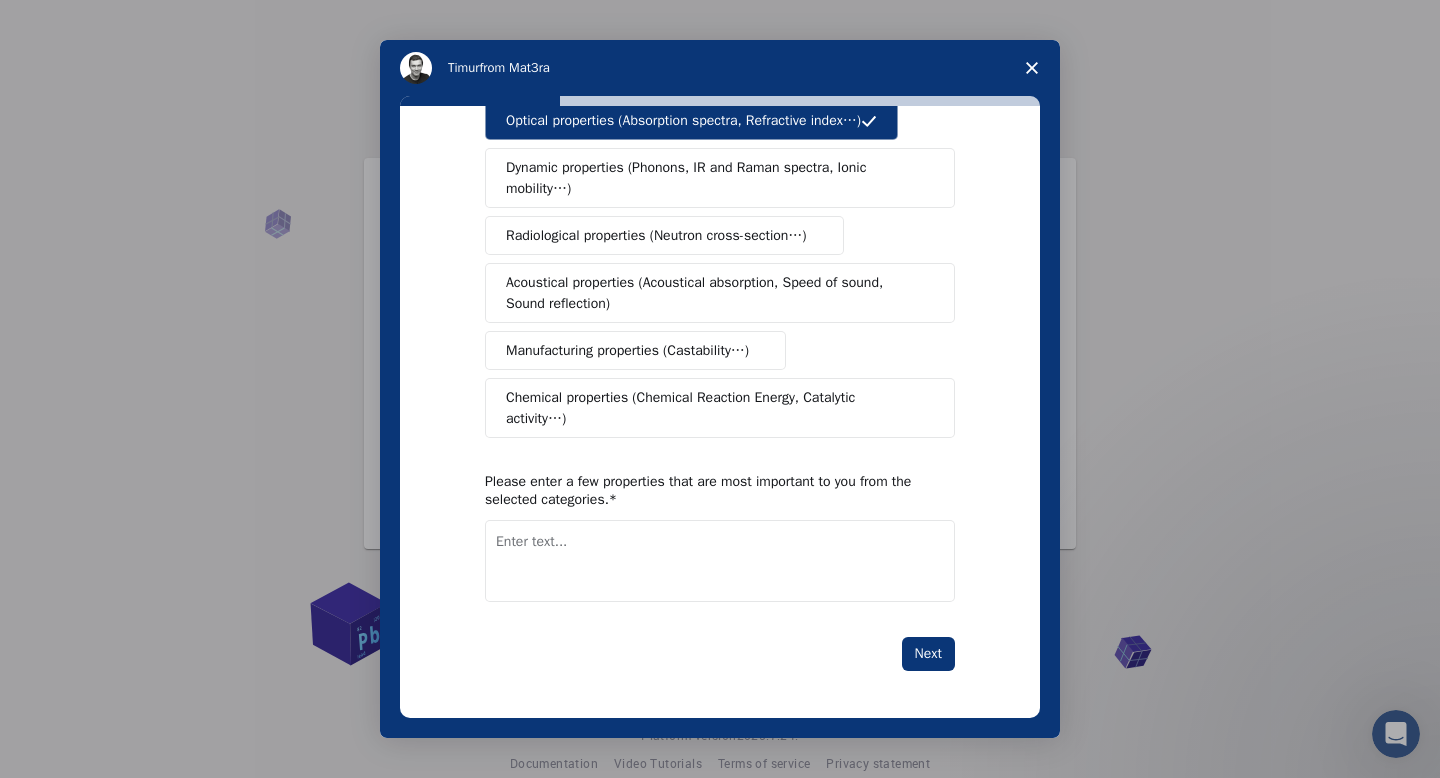 click at bounding box center [720, 561] 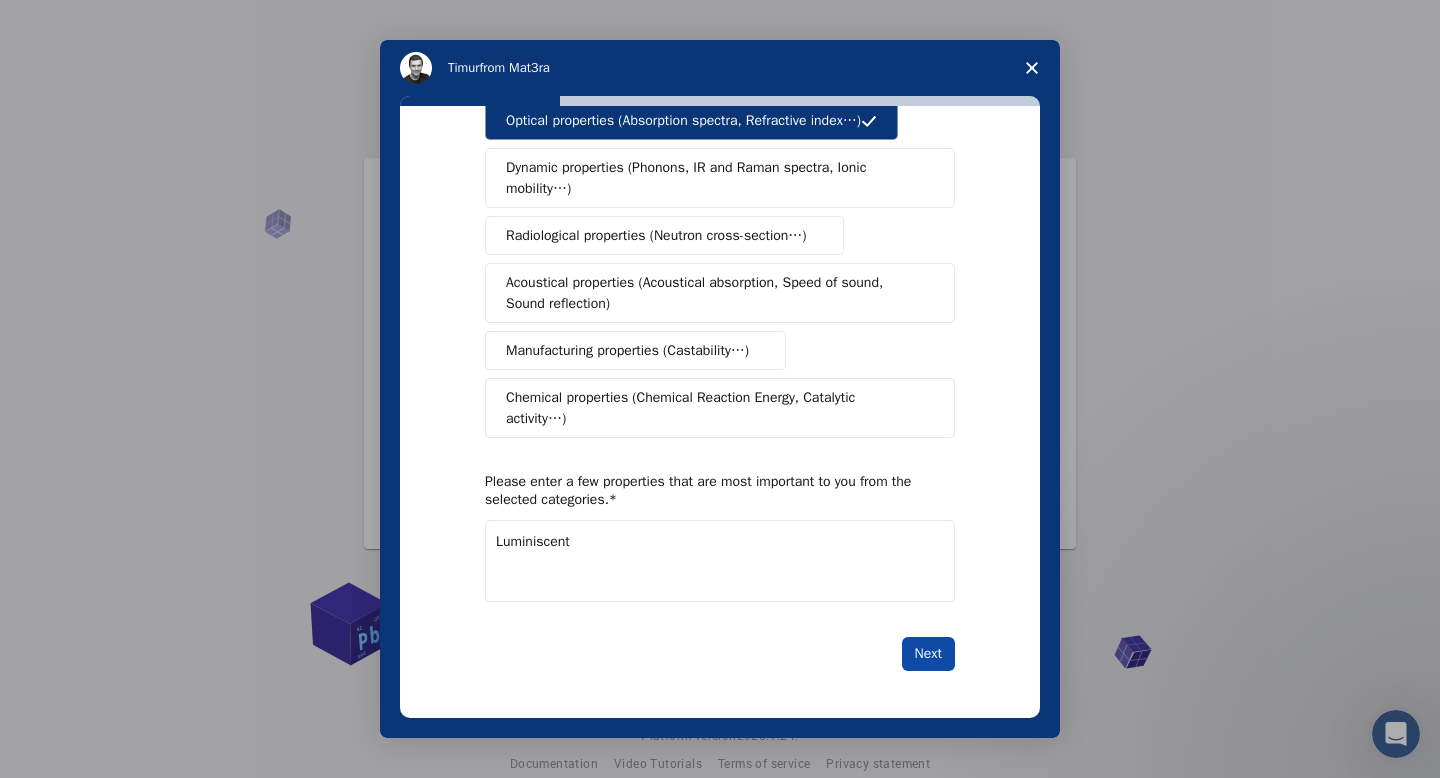 type on "Luminiscent" 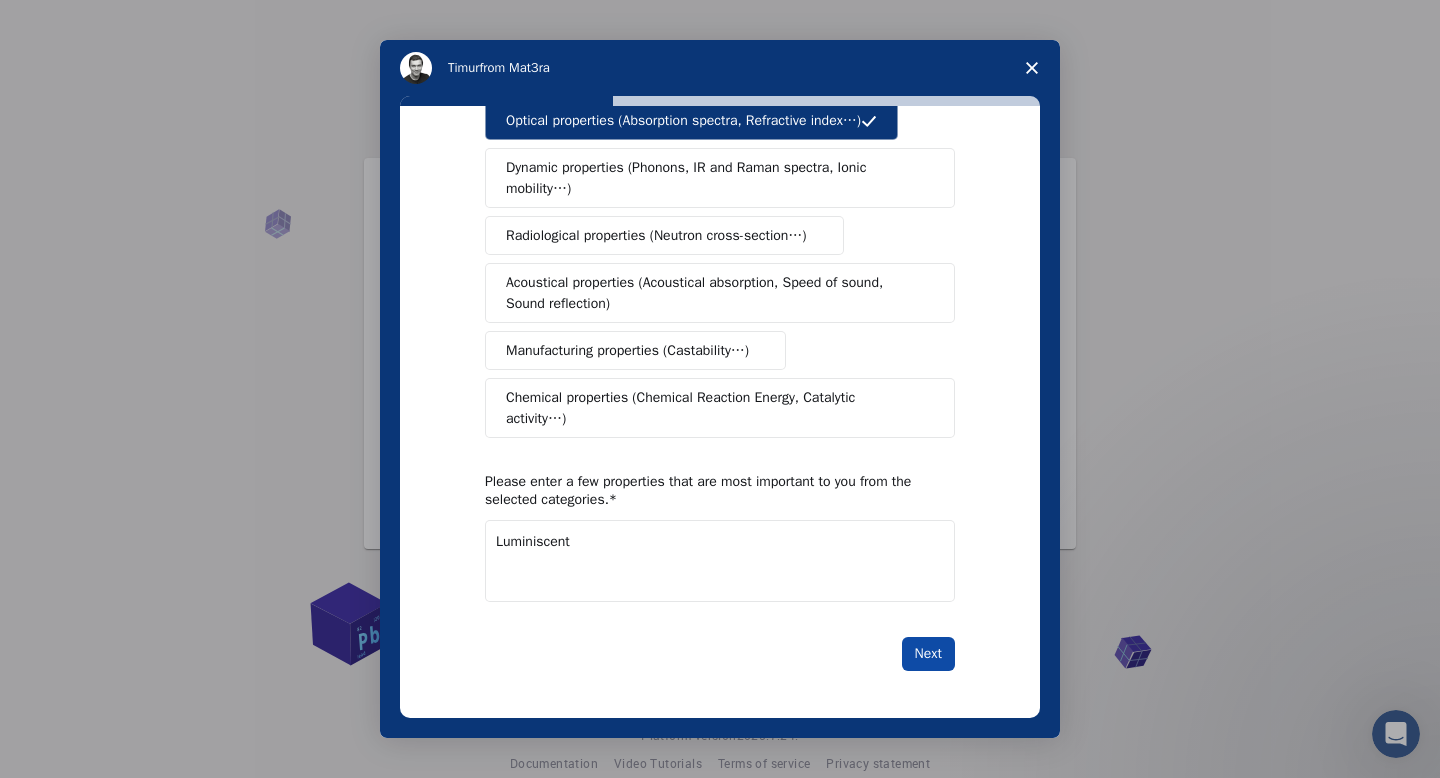 click on "Next" at bounding box center [928, 654] 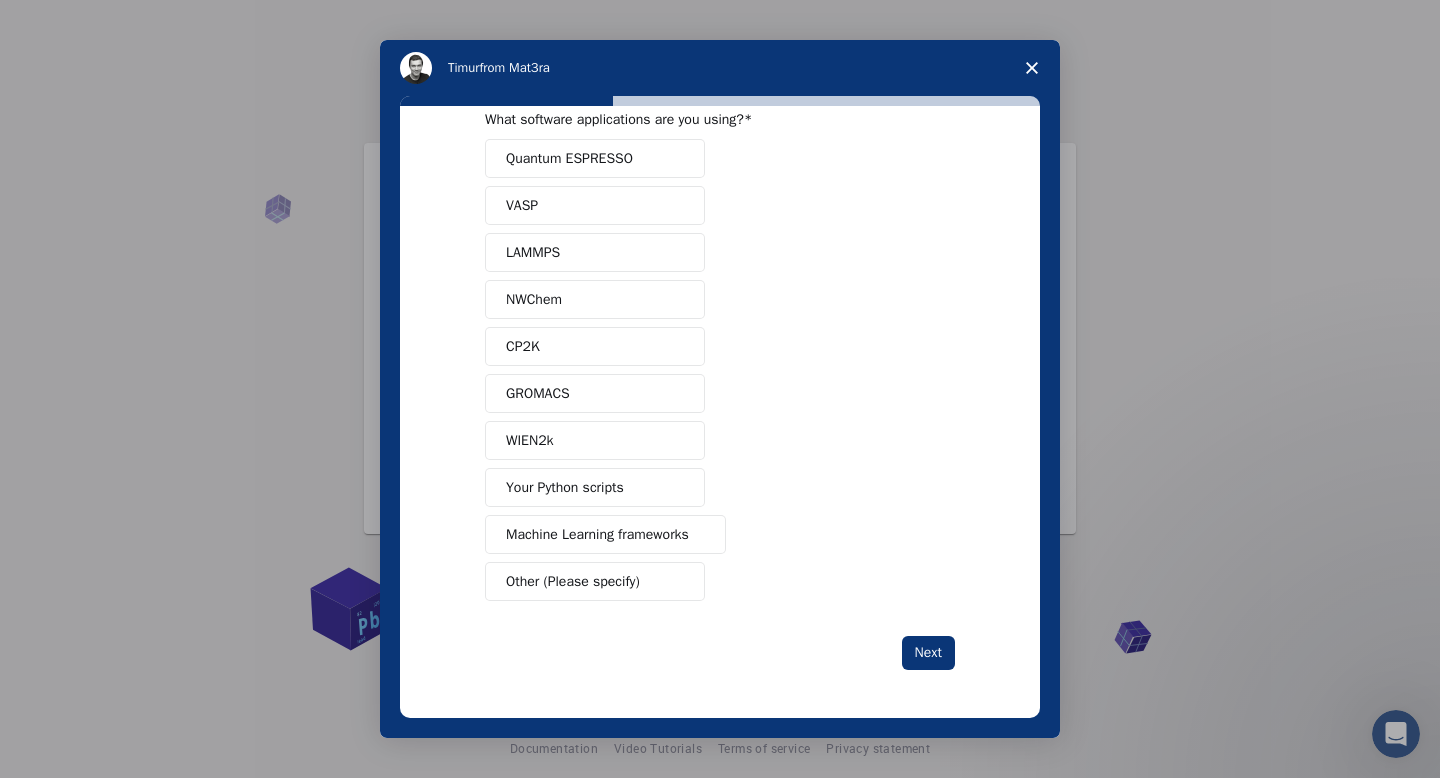 scroll, scrollTop: 0, scrollLeft: 0, axis: both 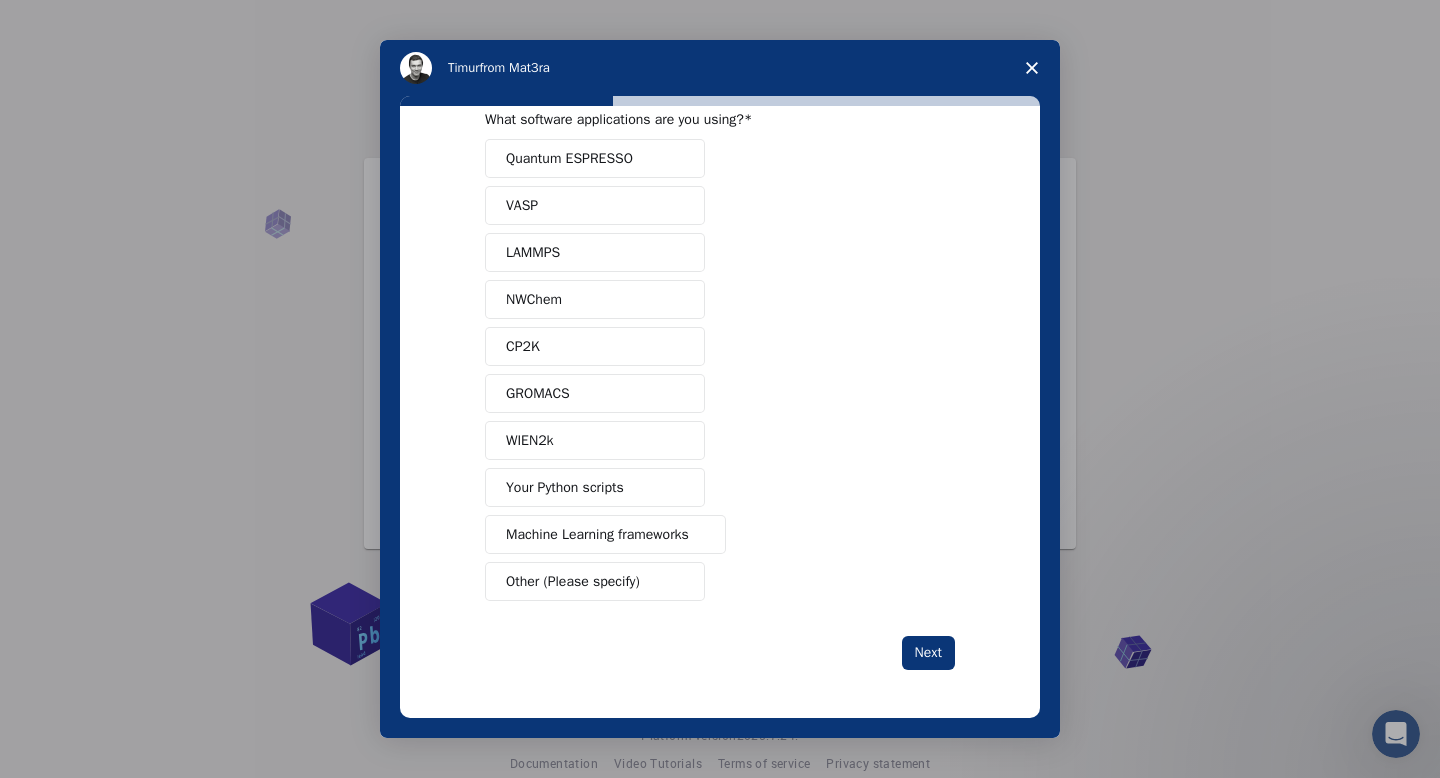 click at bounding box center [697, 535] 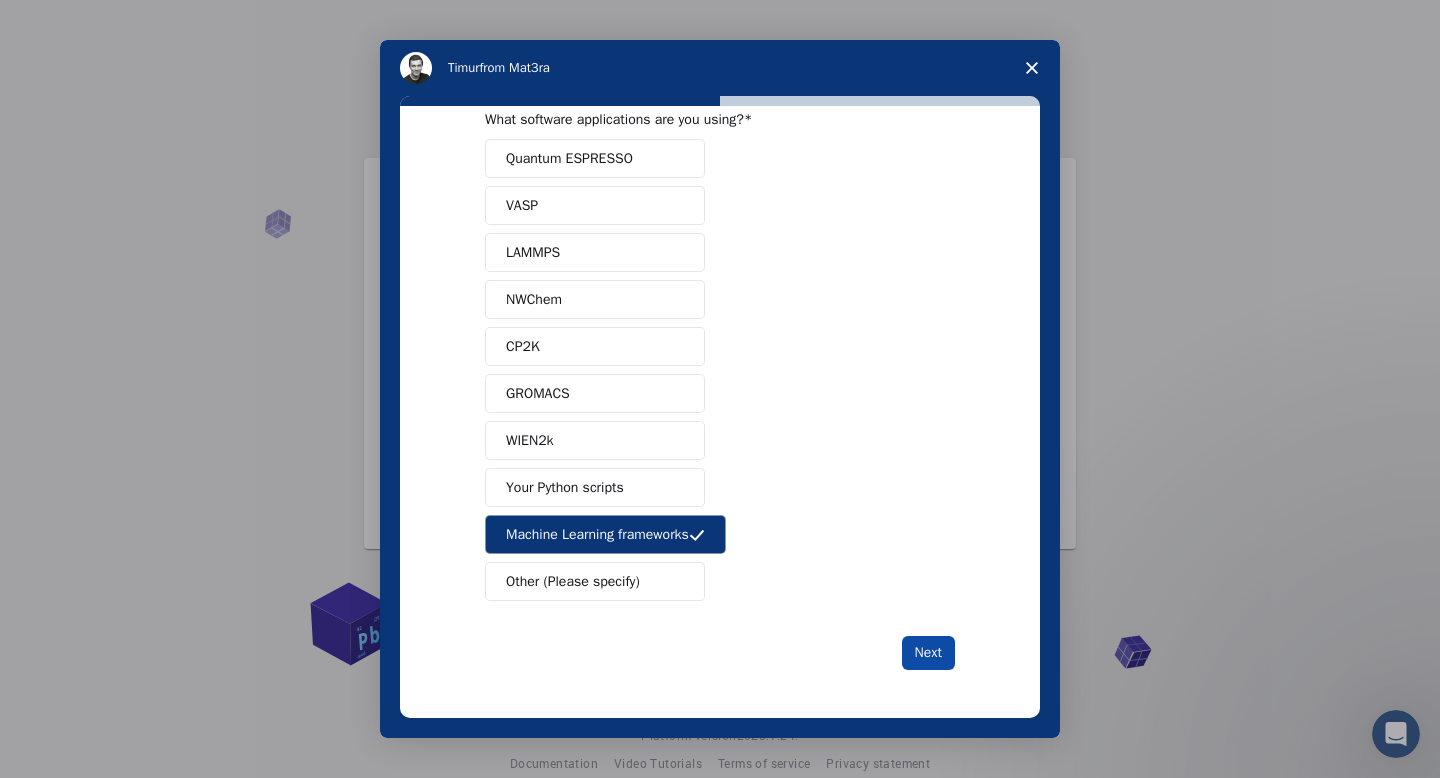 click on "Next" at bounding box center [928, 653] 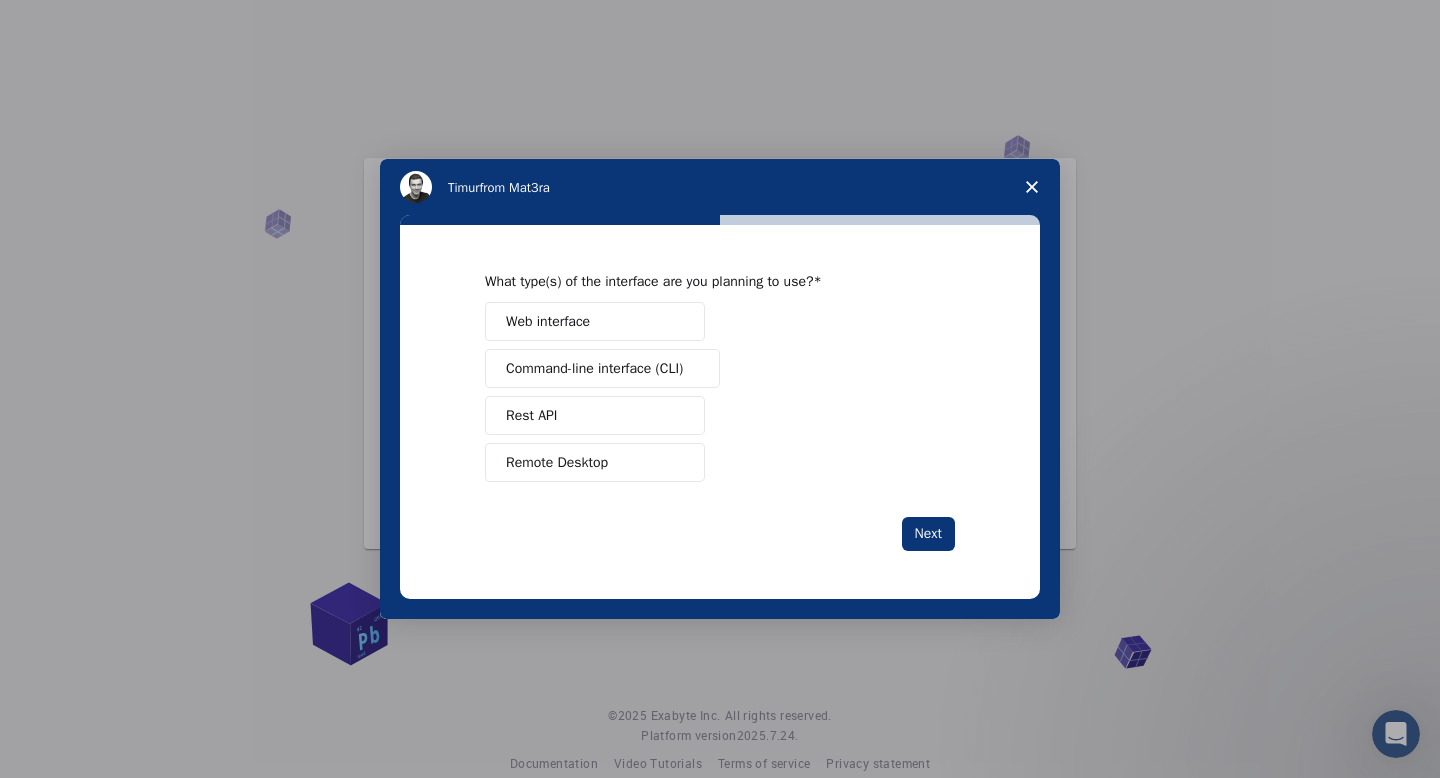 click on "Web interface" at bounding box center [595, 321] 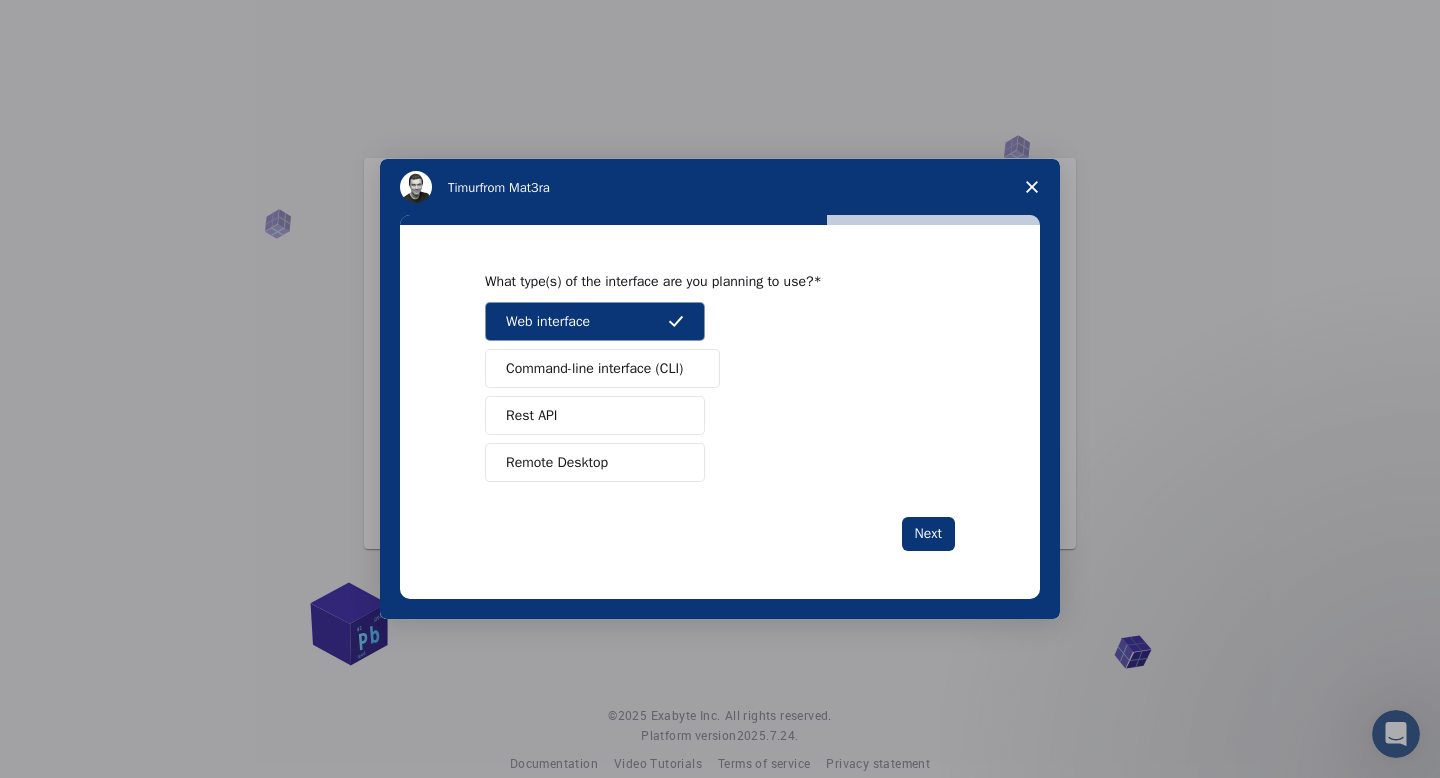 click on "Rest API" at bounding box center [595, 415] 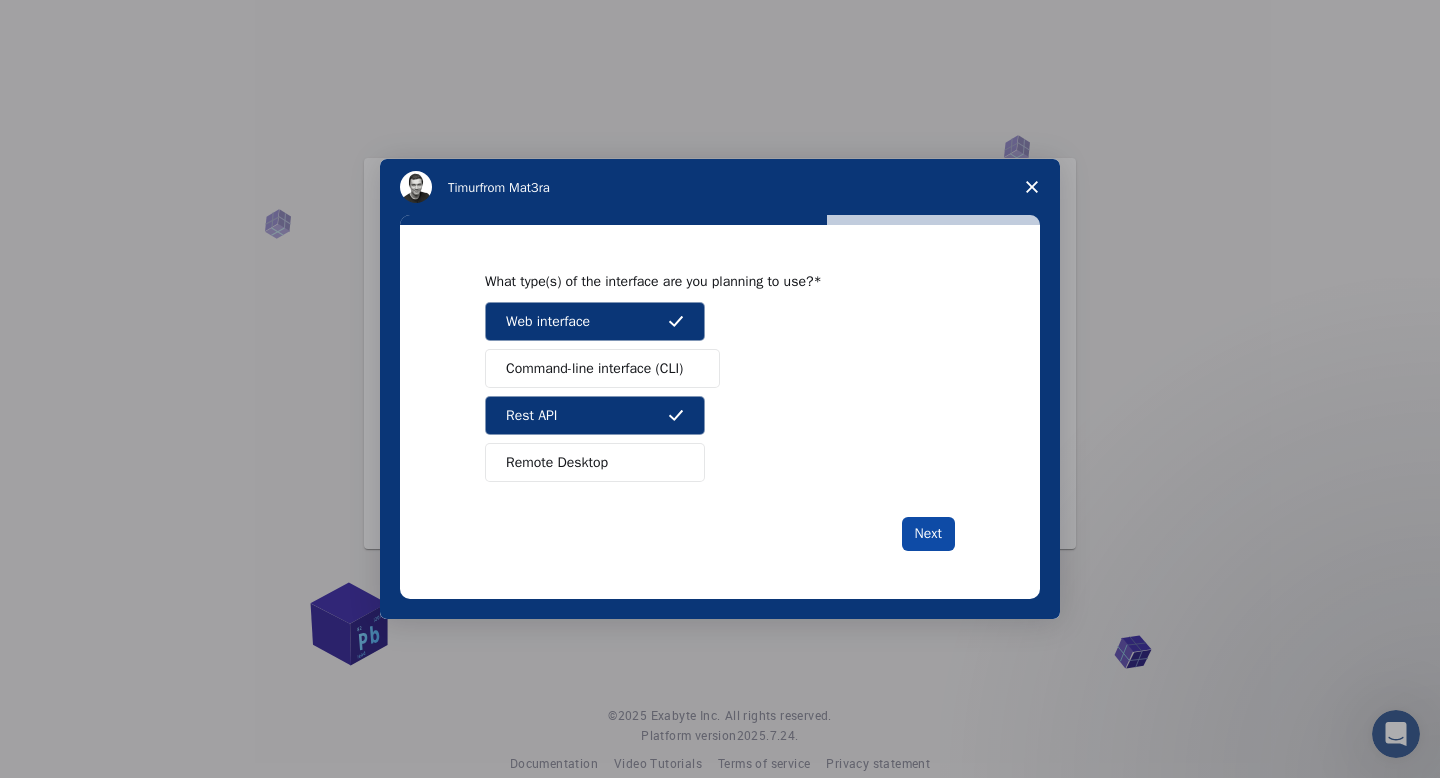 click on "Next" at bounding box center (928, 534) 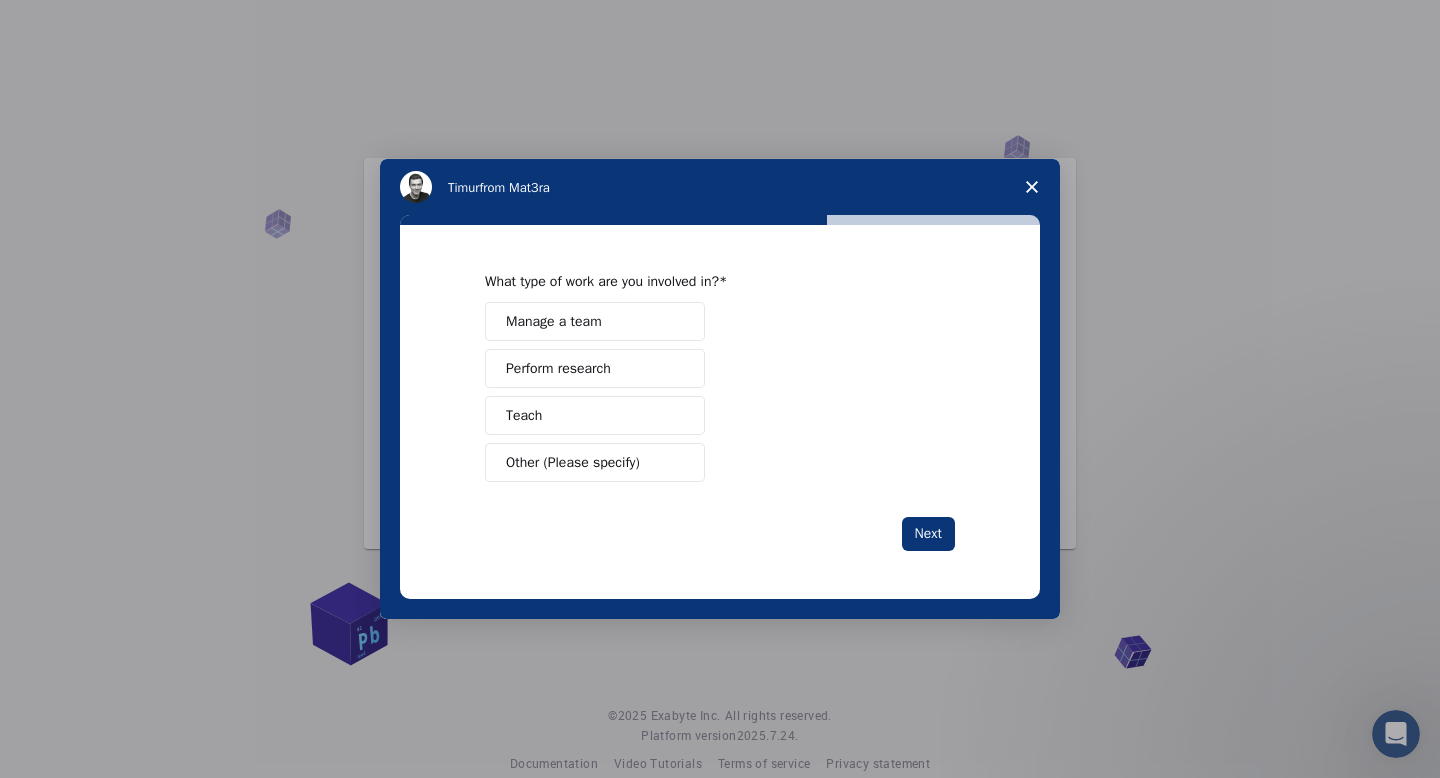 click on "Perform research" at bounding box center (595, 368) 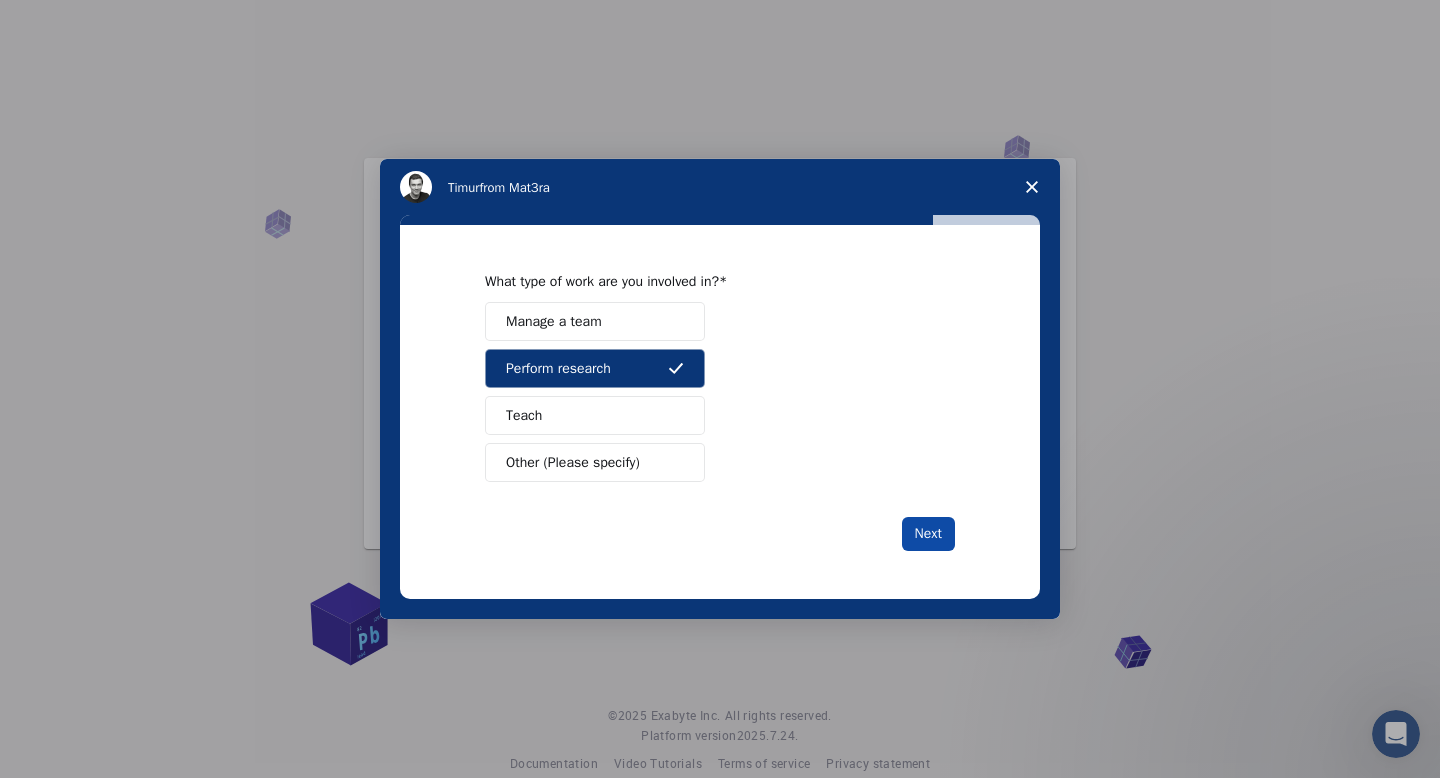 click on "Next" at bounding box center [928, 534] 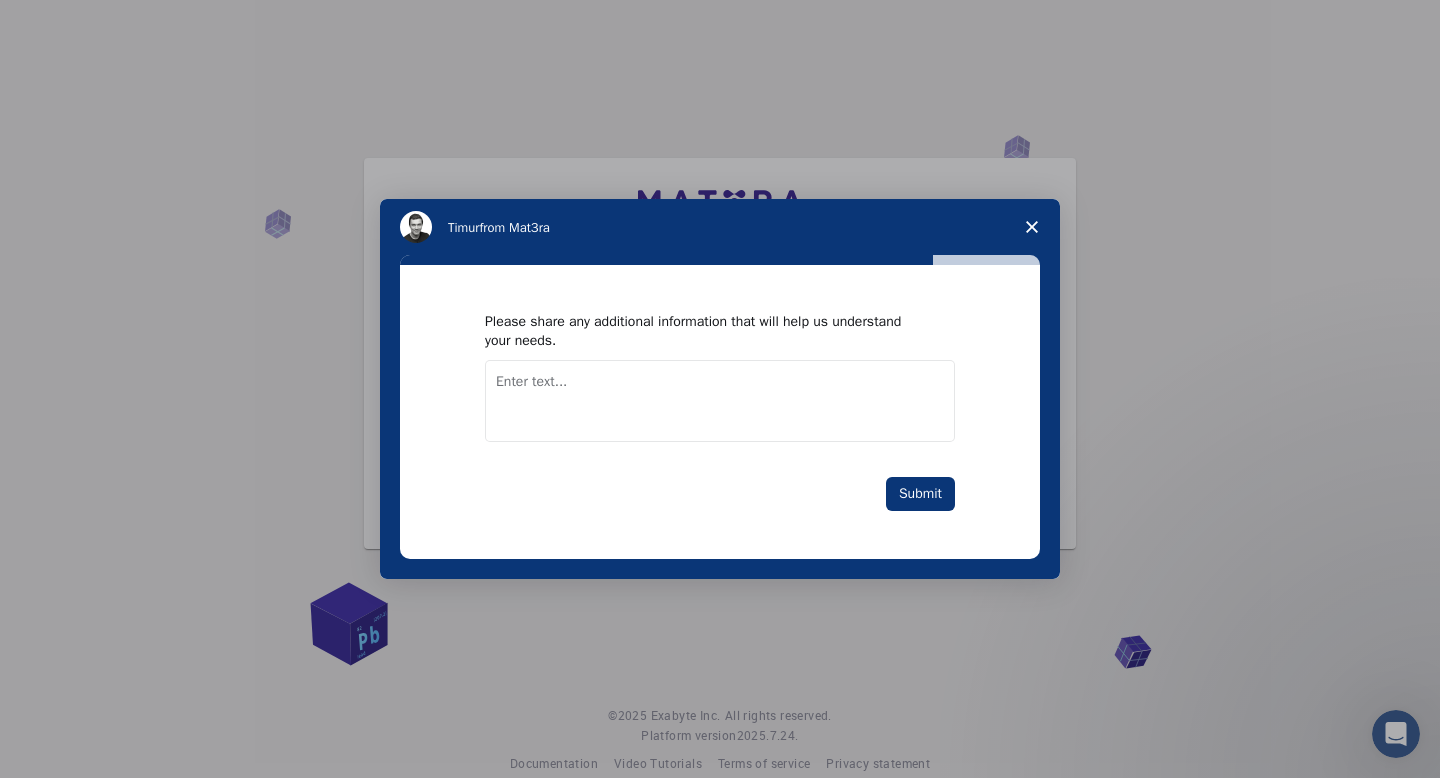 click at bounding box center (720, 401) 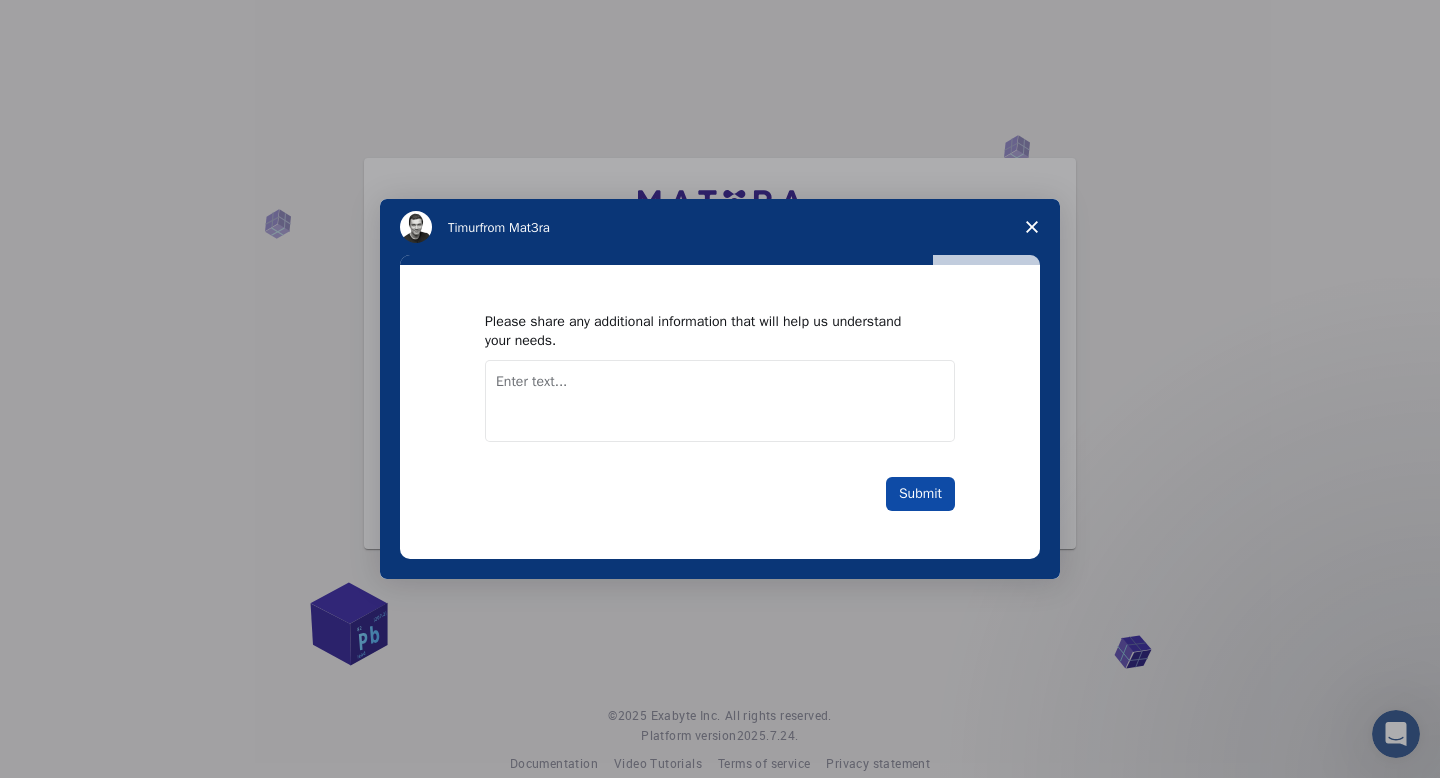 click on "Submit" at bounding box center (920, 494) 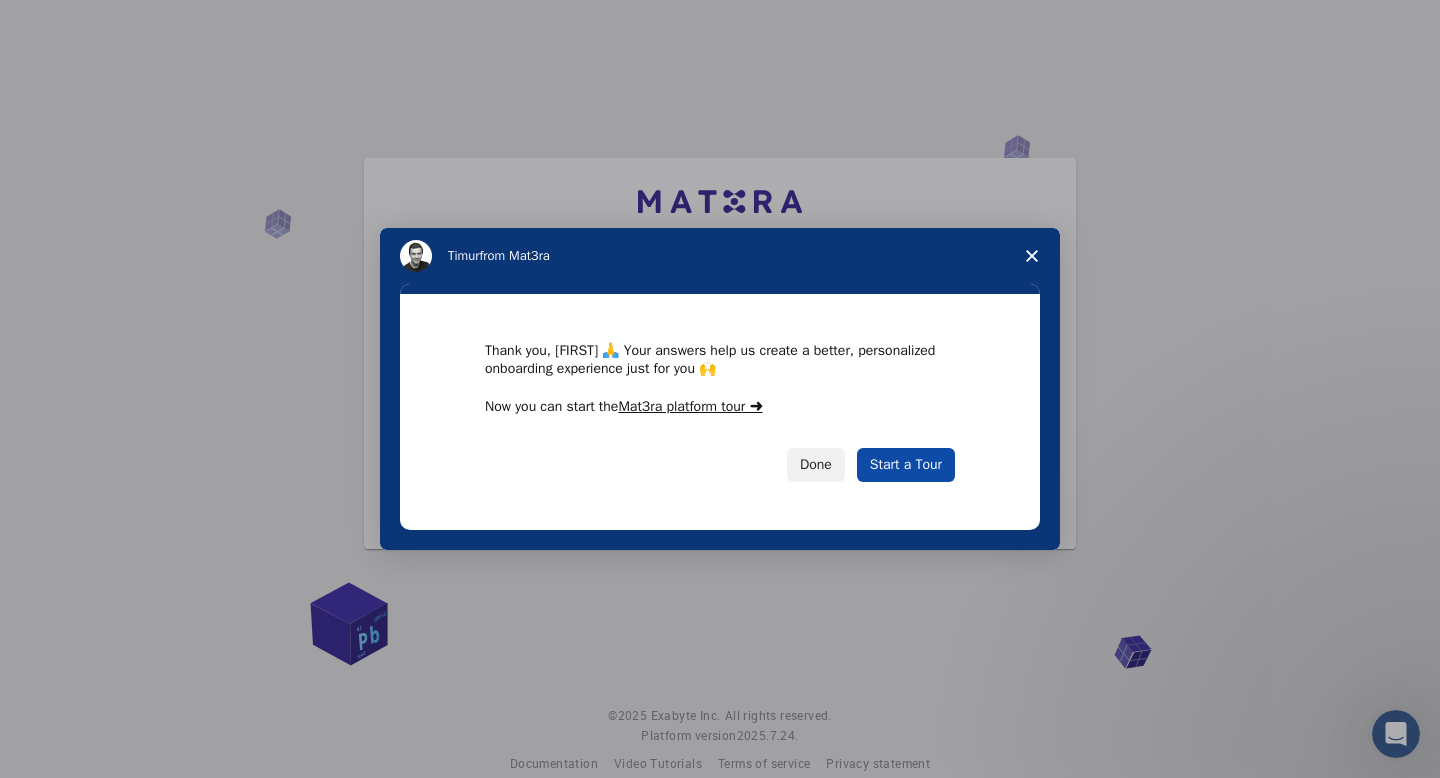 click on "Start a Tour" at bounding box center (906, 465) 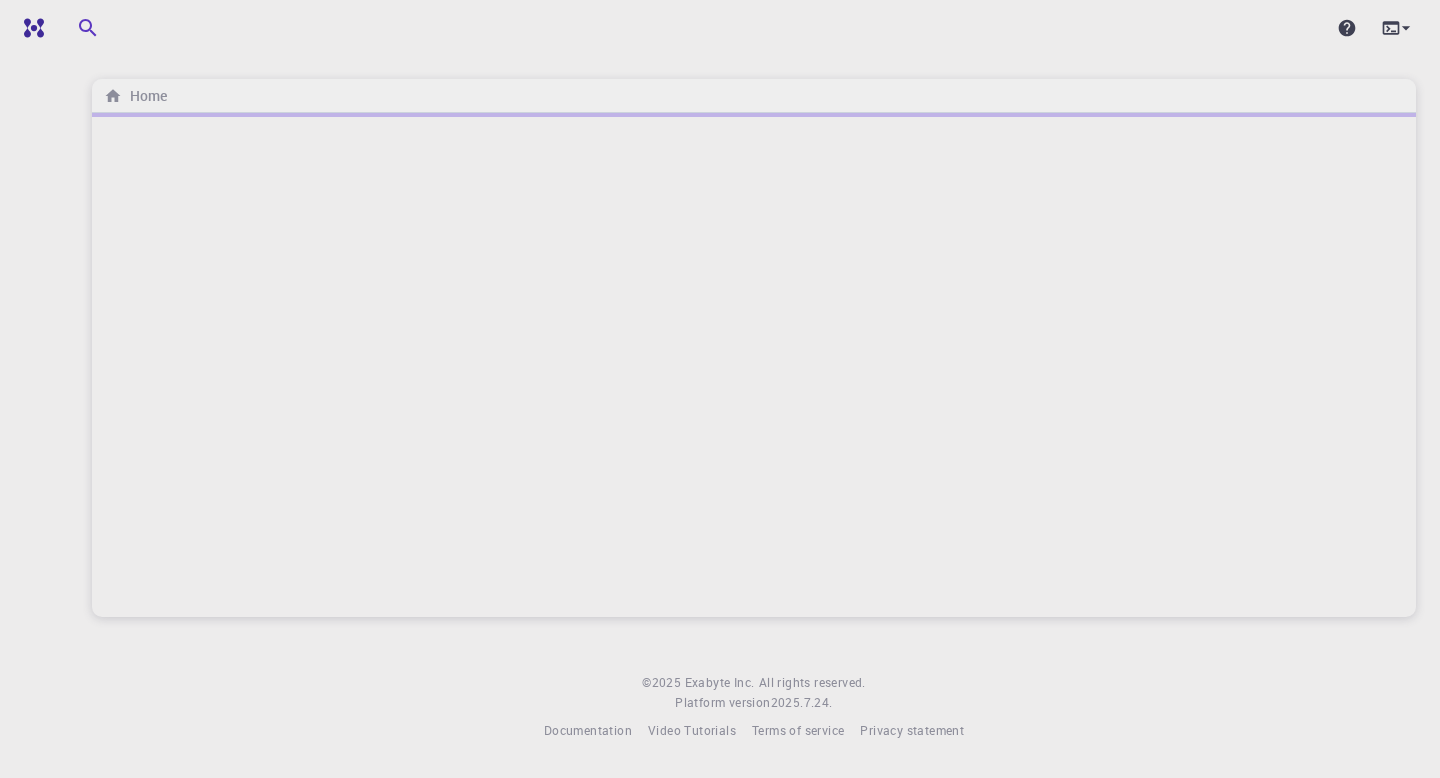 scroll, scrollTop: 0, scrollLeft: 0, axis: both 